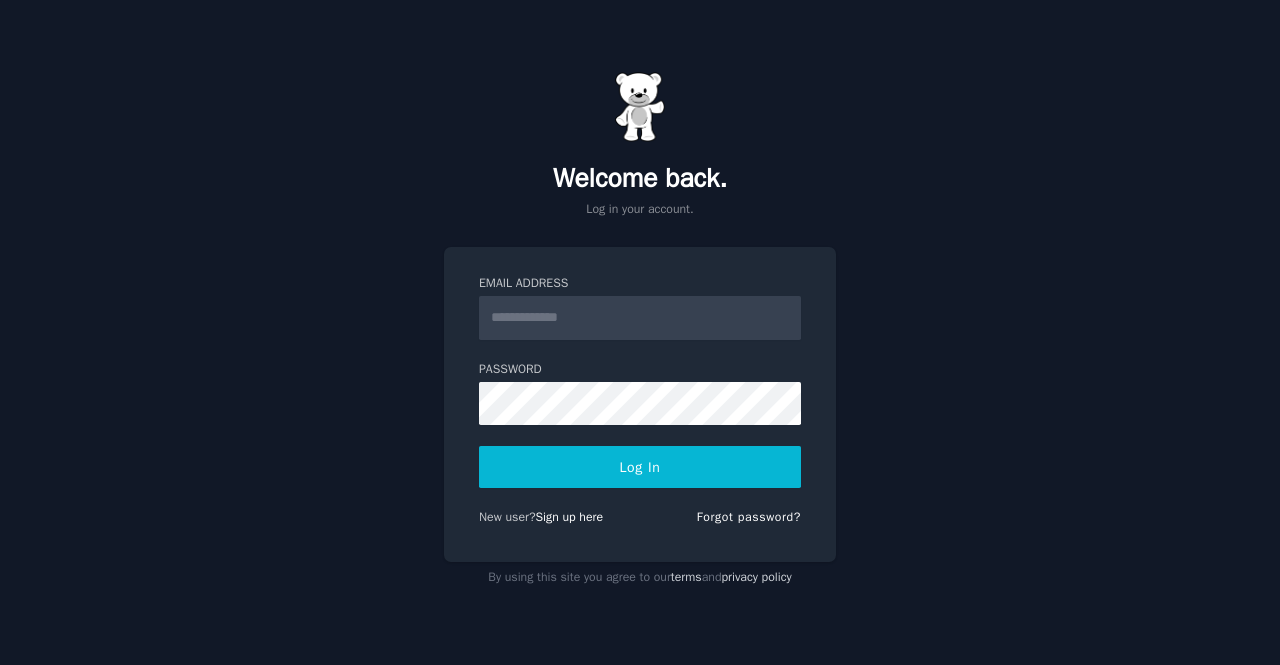 scroll, scrollTop: 0, scrollLeft: 0, axis: both 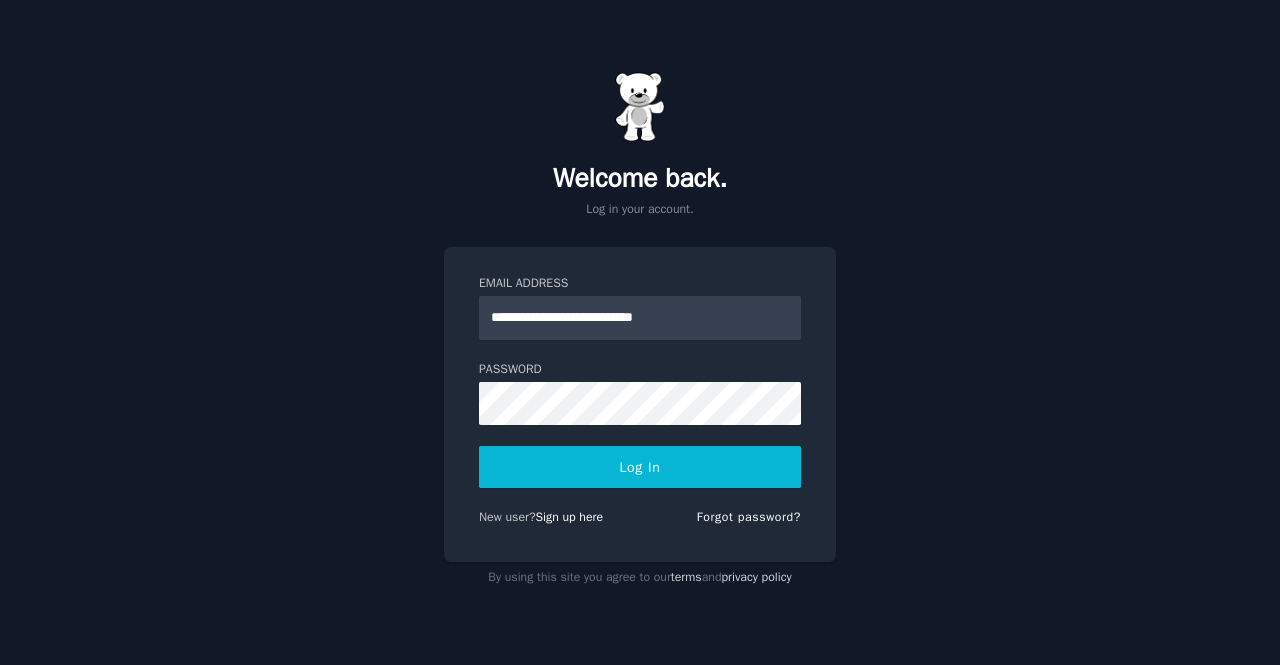 click on "Log In" at bounding box center [640, 467] 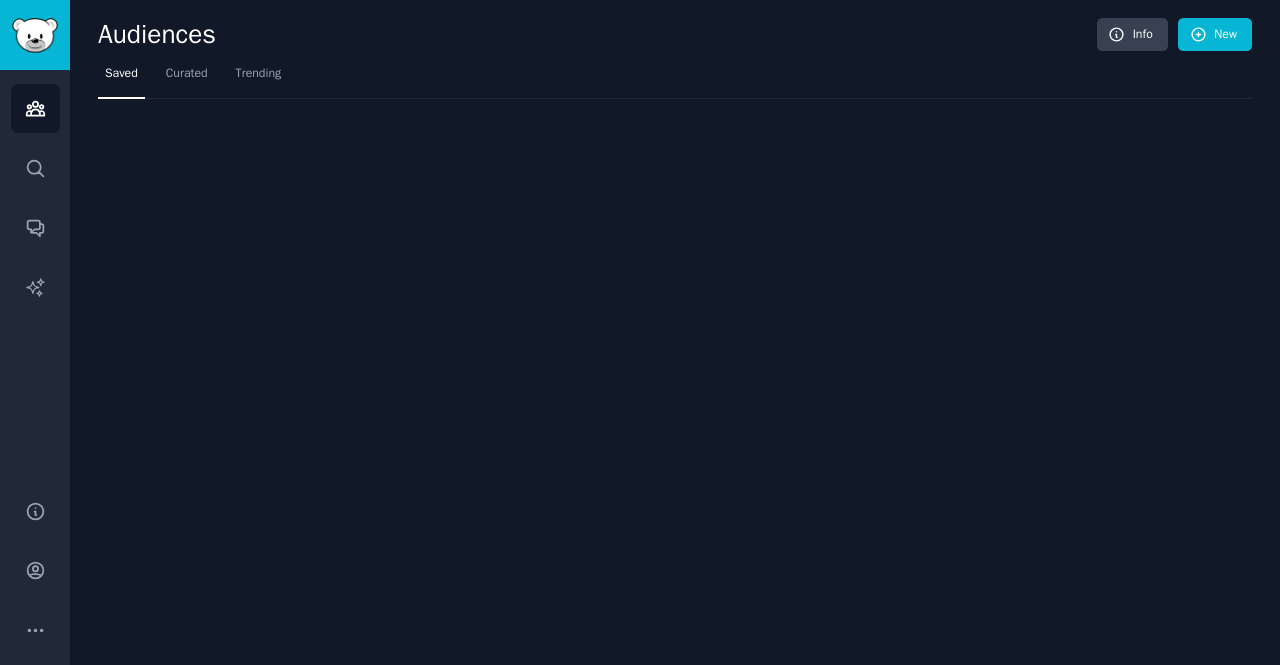 scroll, scrollTop: 0, scrollLeft: 0, axis: both 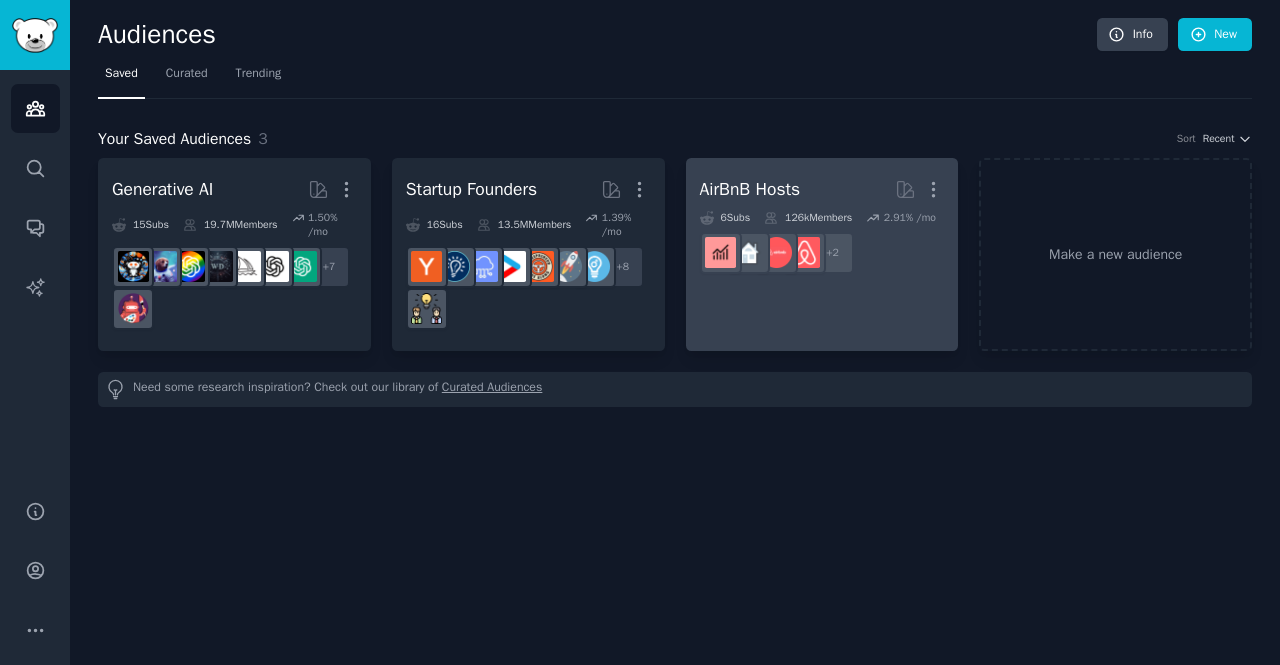 click on "AirBnB Hosts" at bounding box center [750, 189] 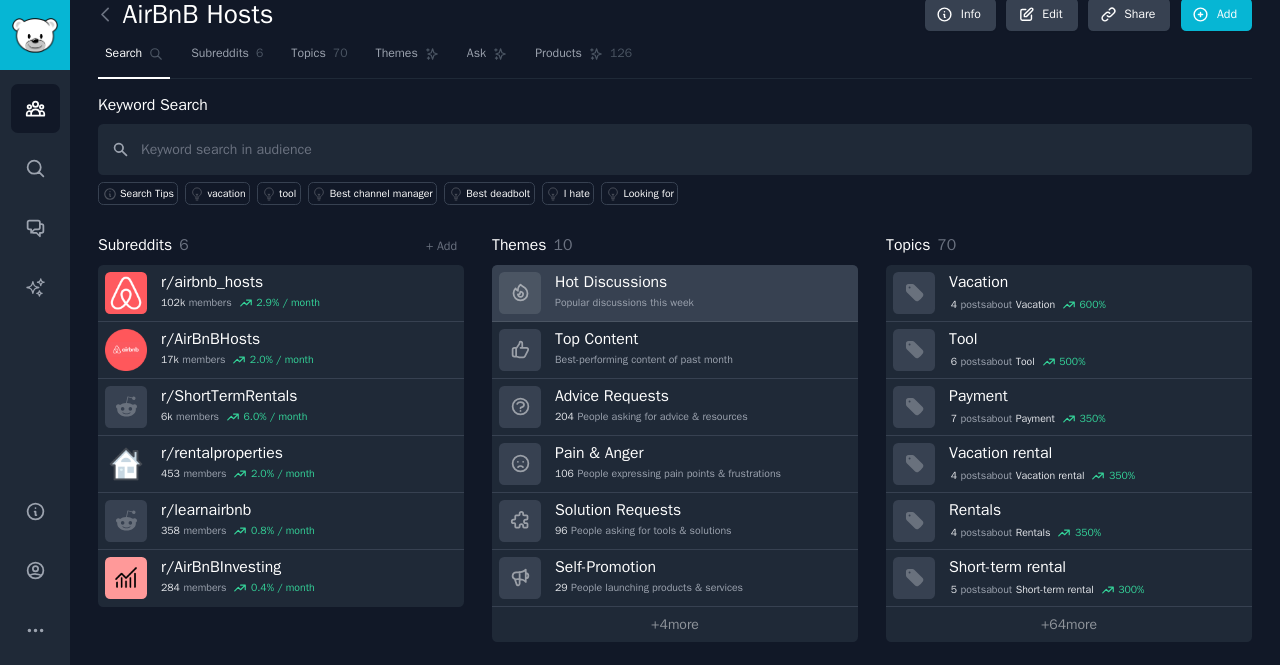 scroll, scrollTop: 0, scrollLeft: 0, axis: both 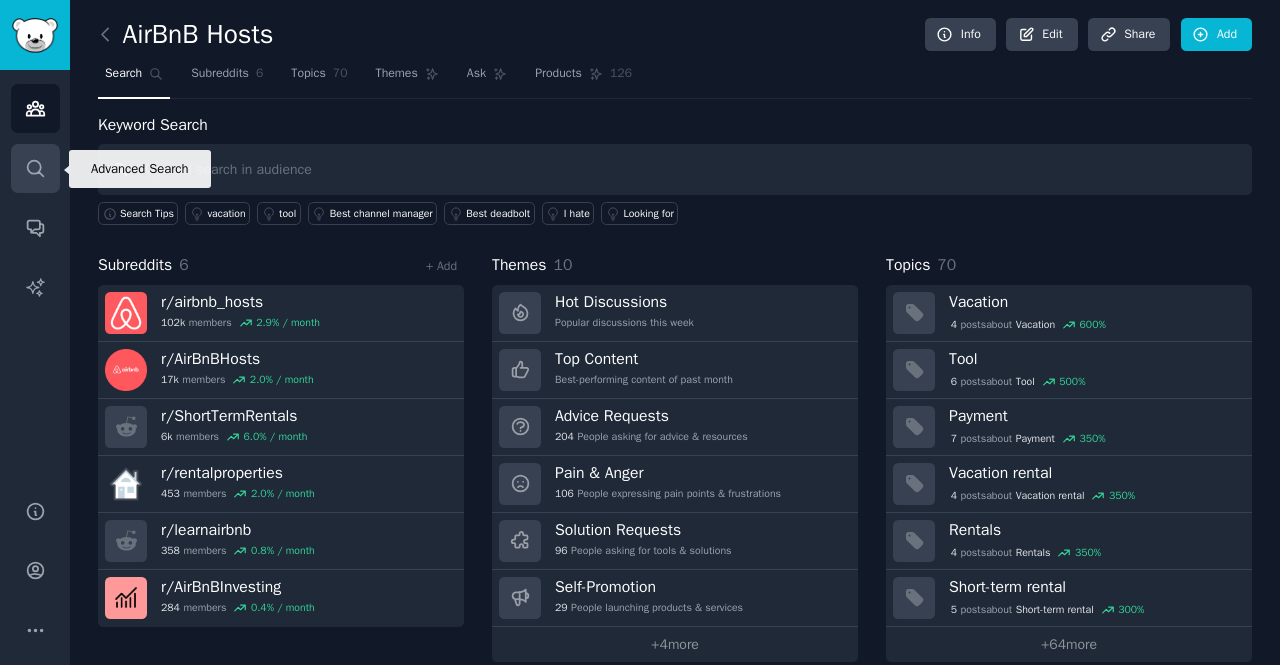click 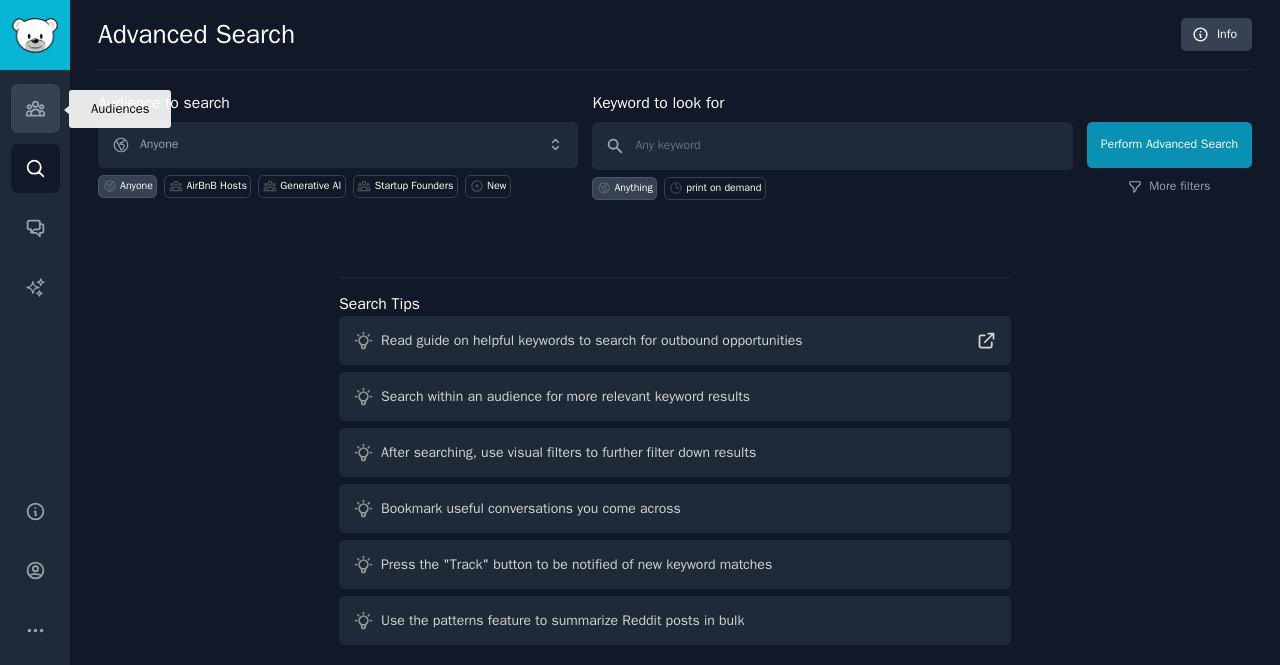 click 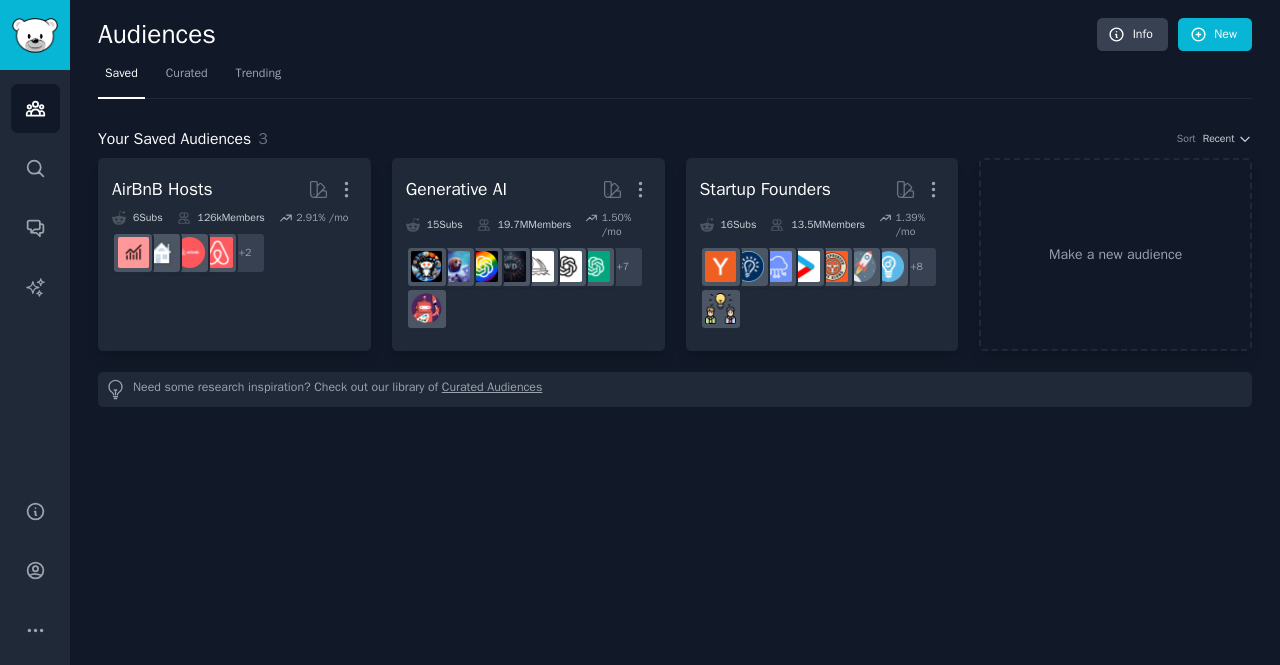 click on "Audiences Search Conversations AI Reports" at bounding box center [35, 273] 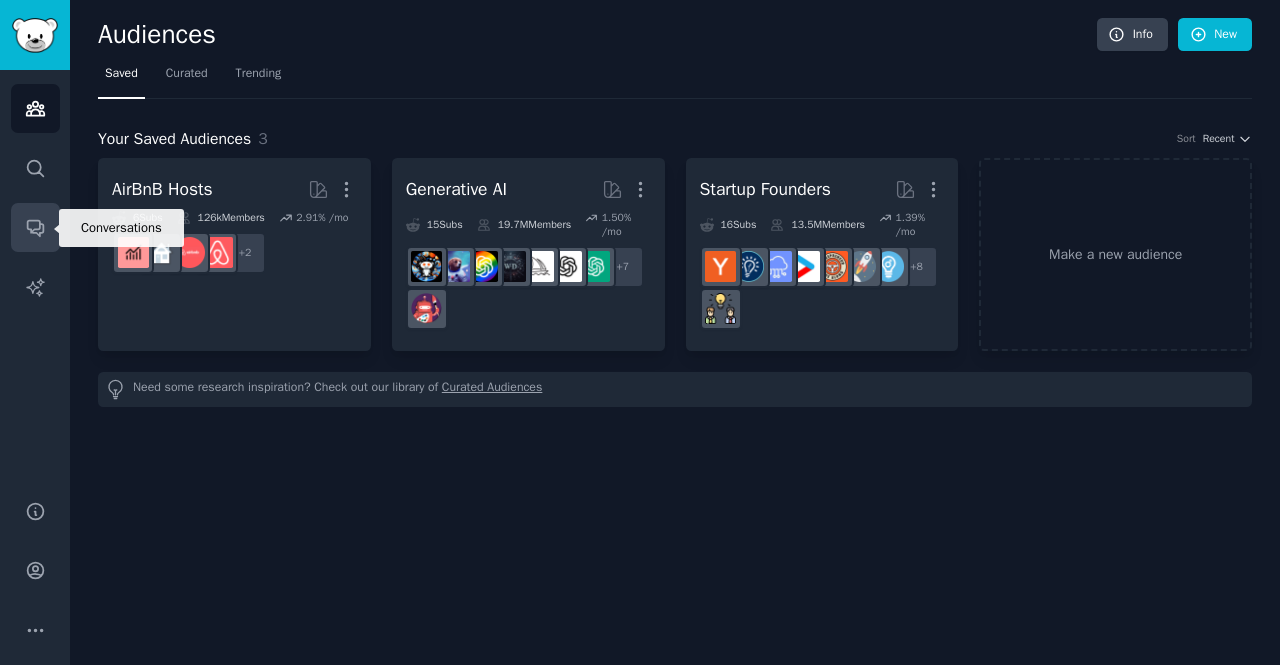 click on "Conversations" at bounding box center [35, 227] 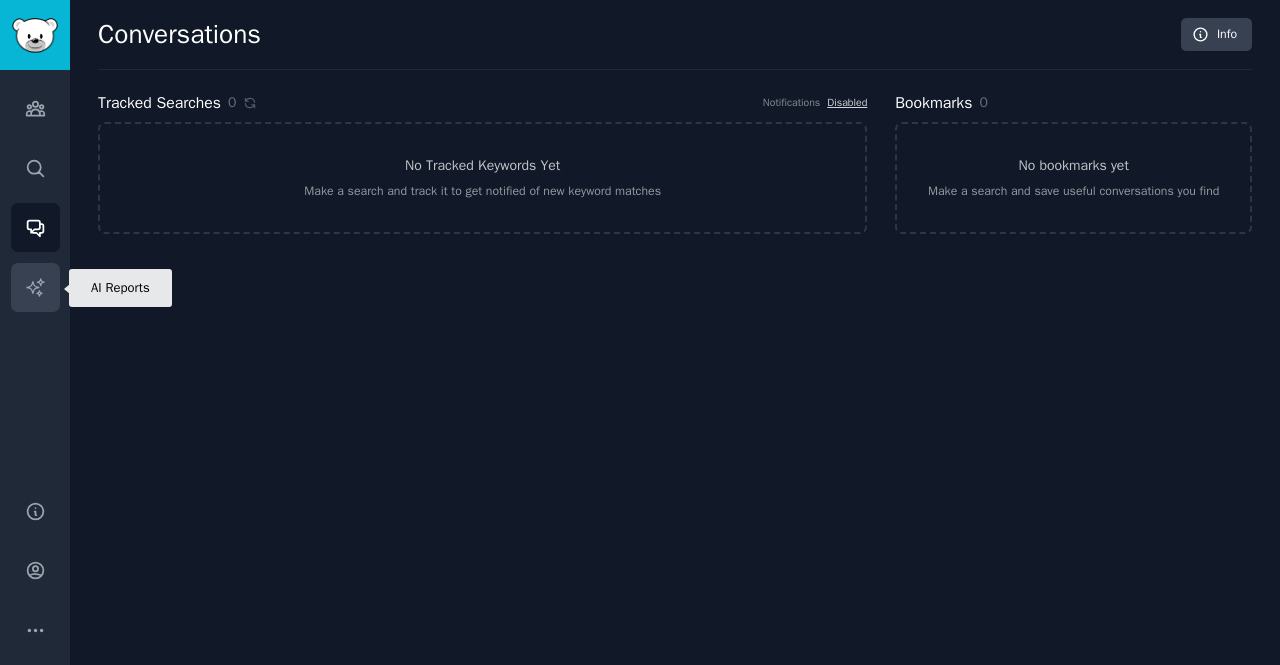 click 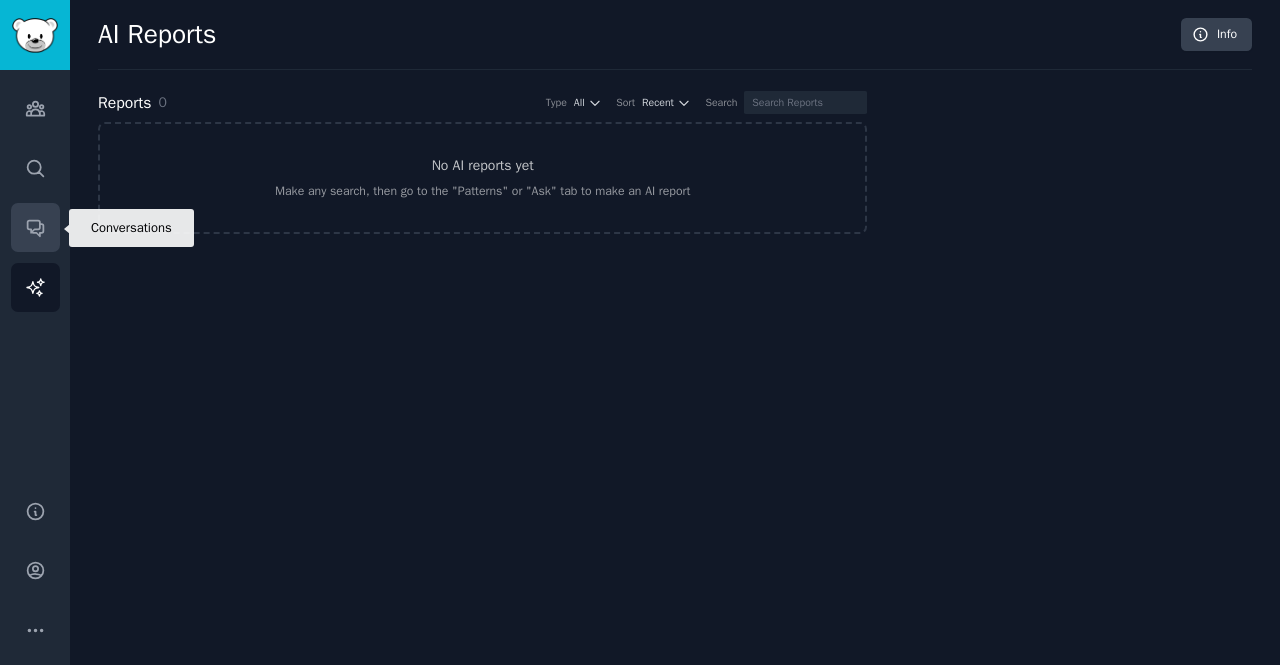click 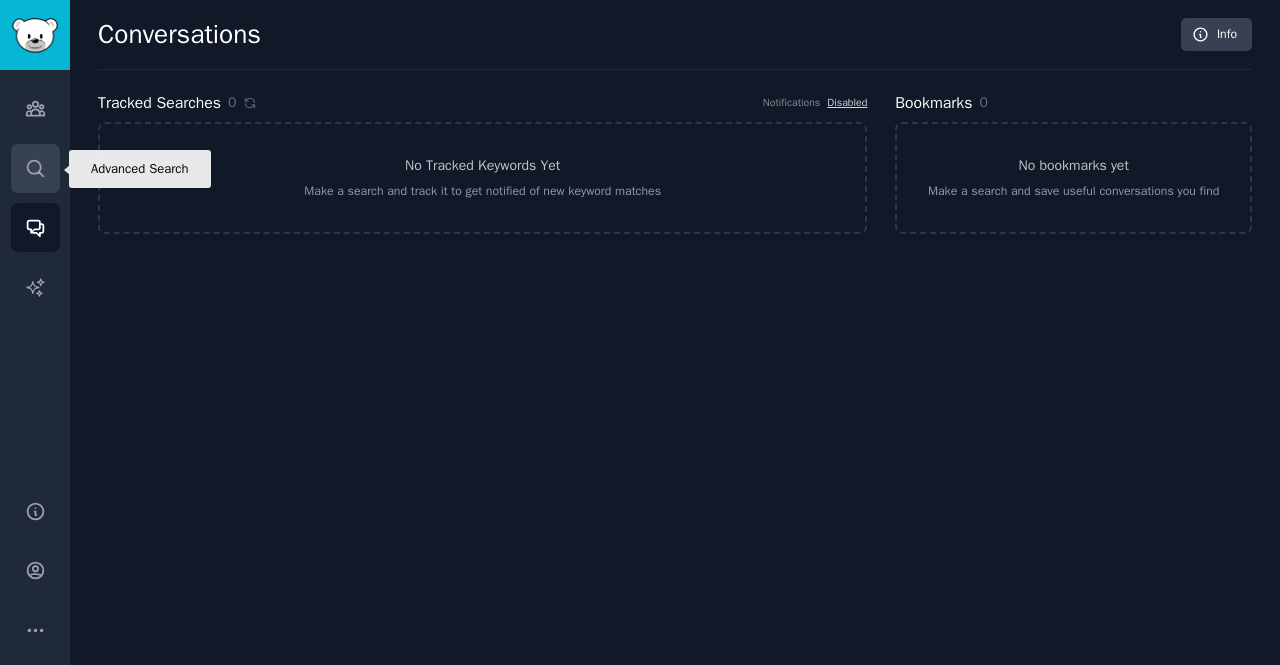 click 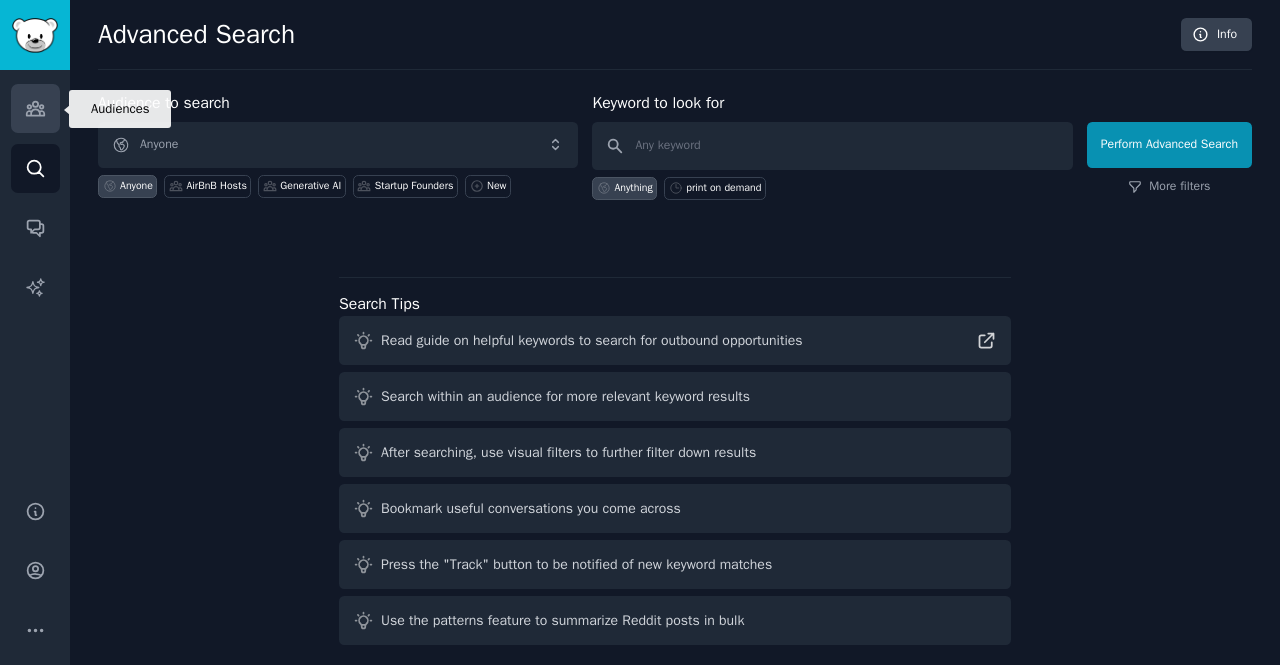 click on "Audiences" at bounding box center [35, 108] 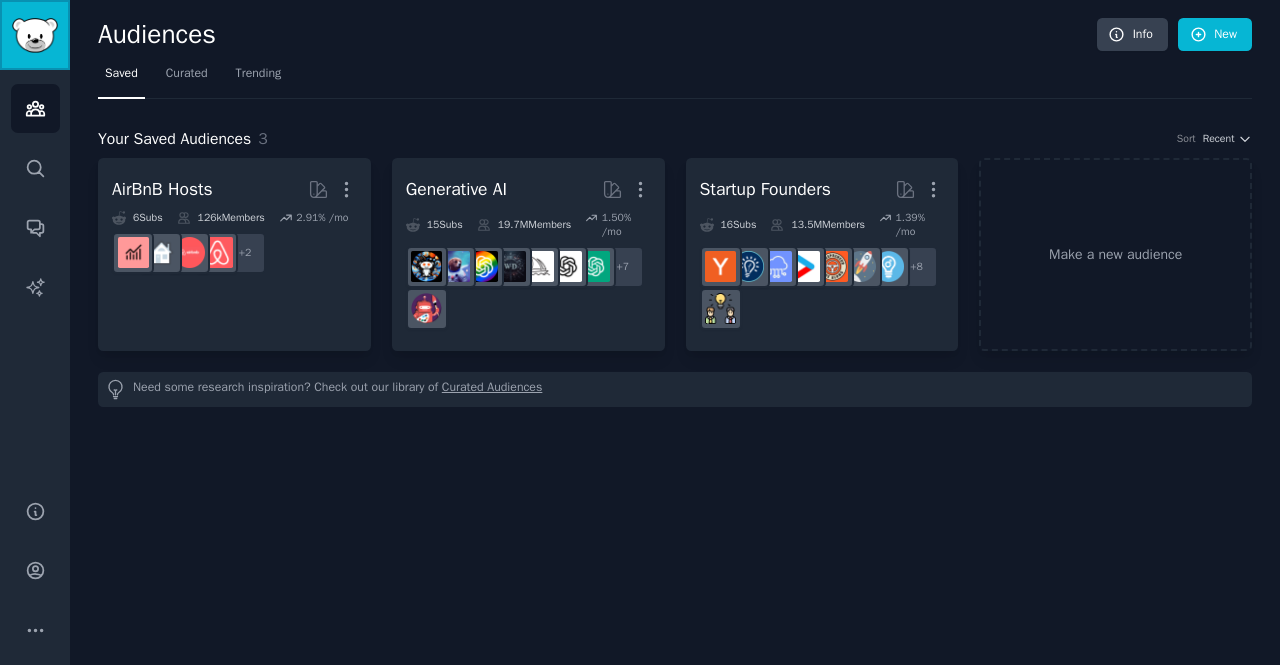 click at bounding box center (35, 35) 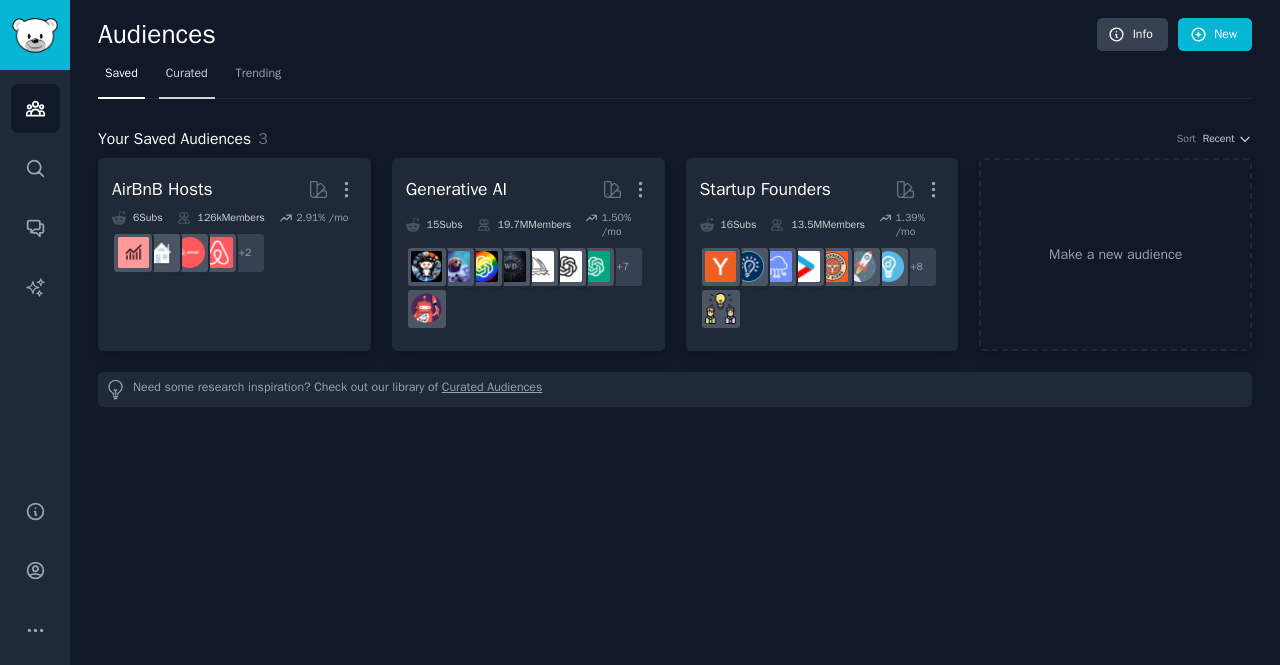 click on "Curated" at bounding box center [187, 78] 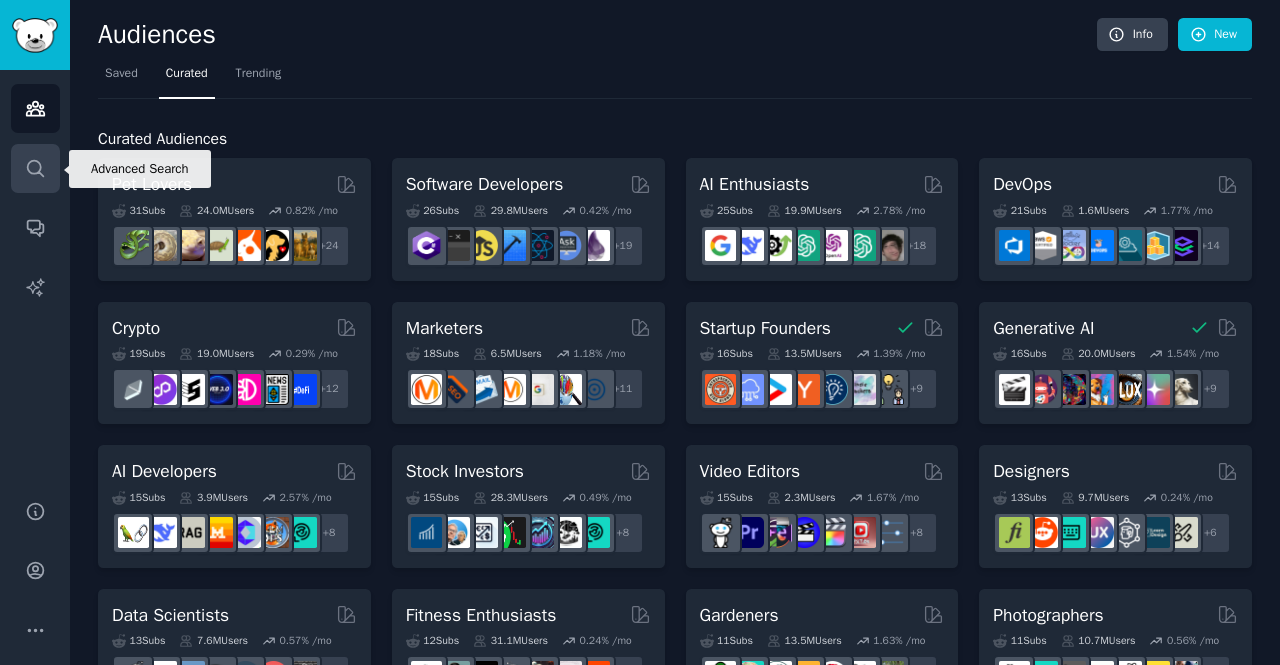 click 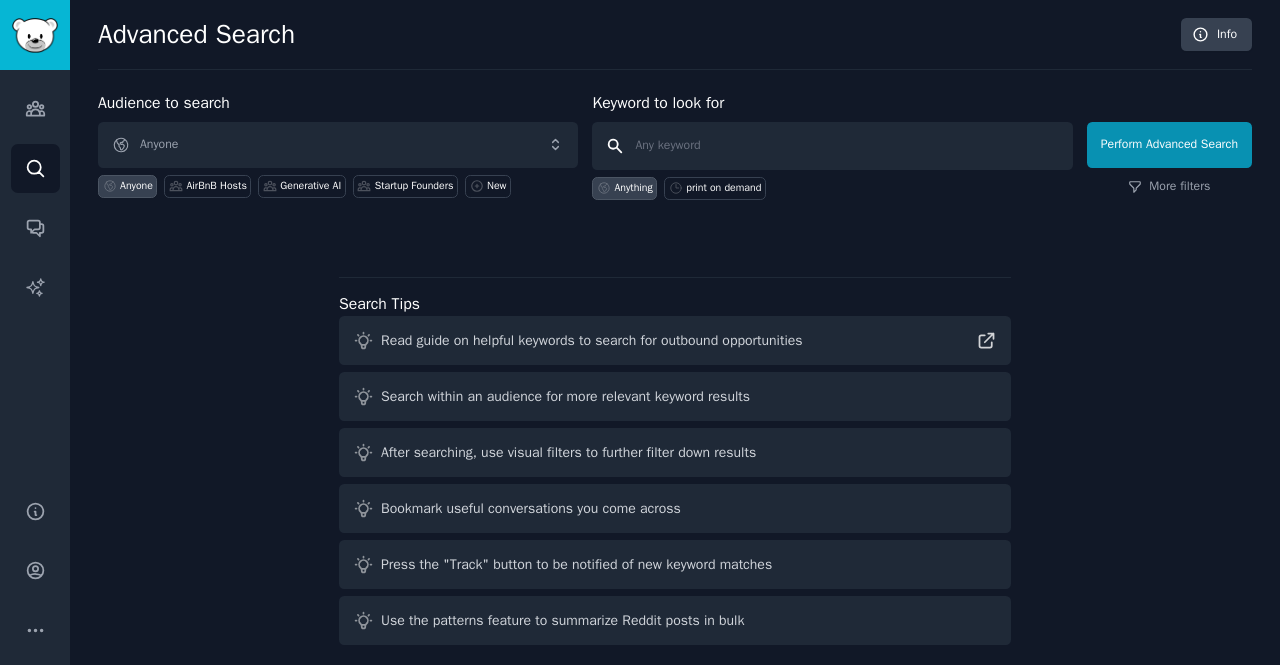 click at bounding box center [832, 146] 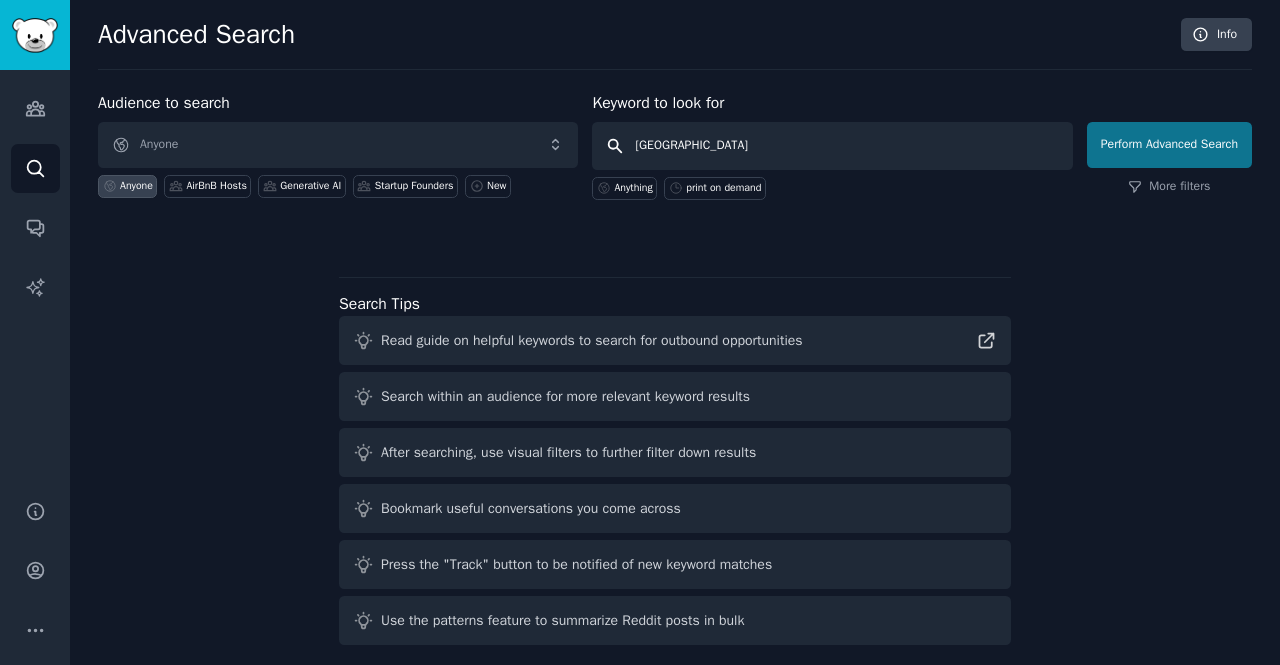type on "[GEOGRAPHIC_DATA]" 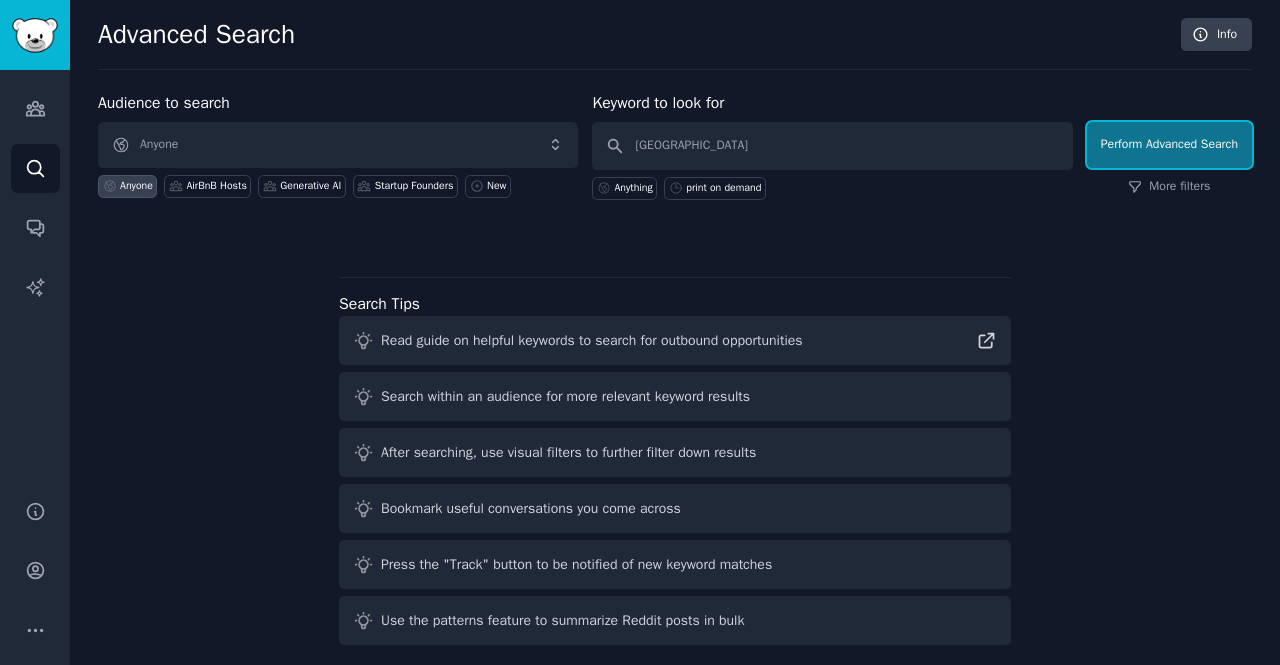 click on "Perform Advanced Search" at bounding box center [1169, 145] 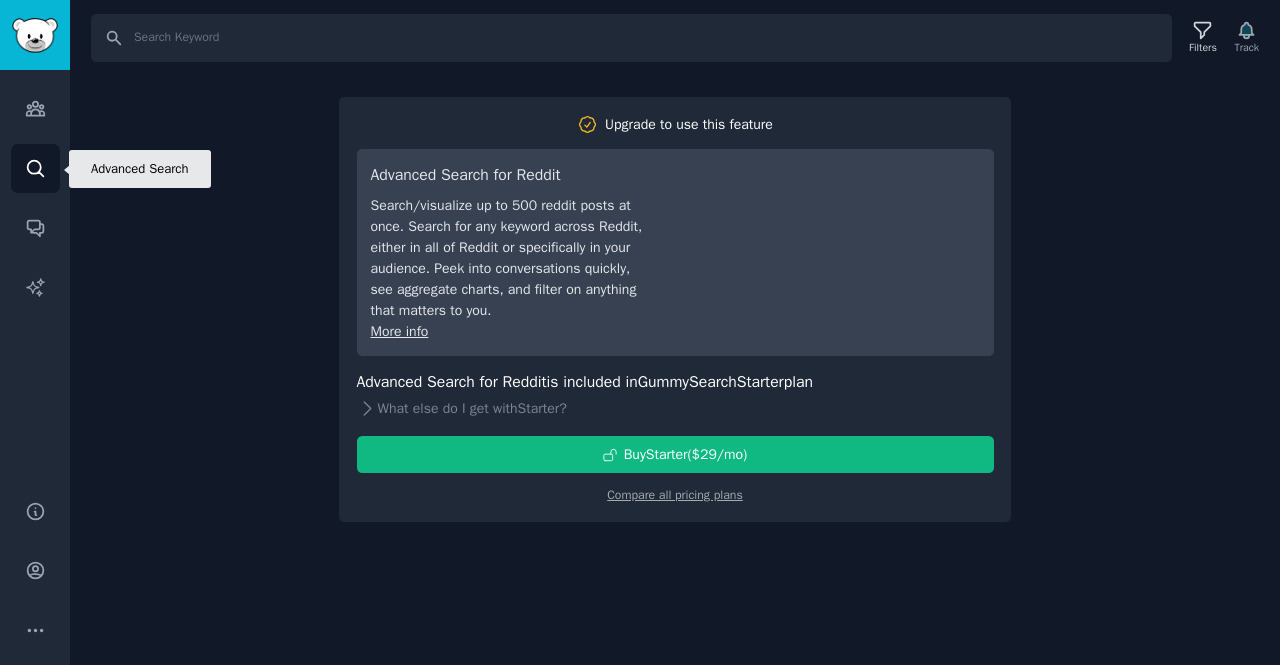 click 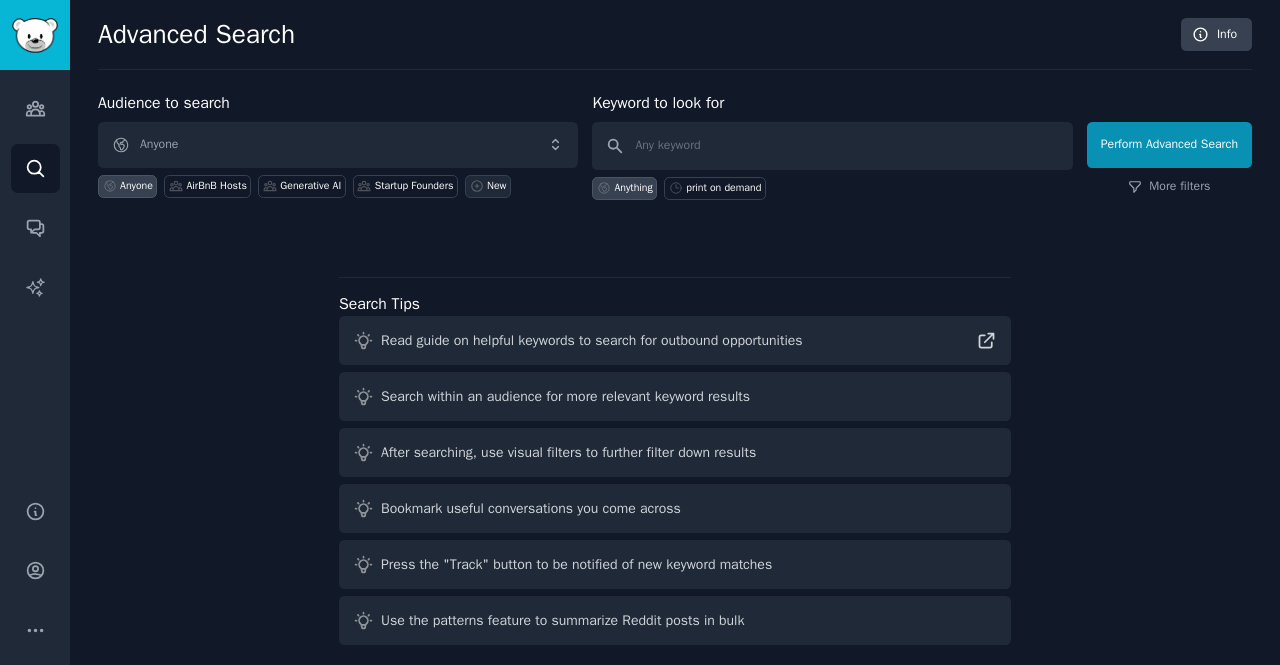 click on "New" at bounding box center (497, 186) 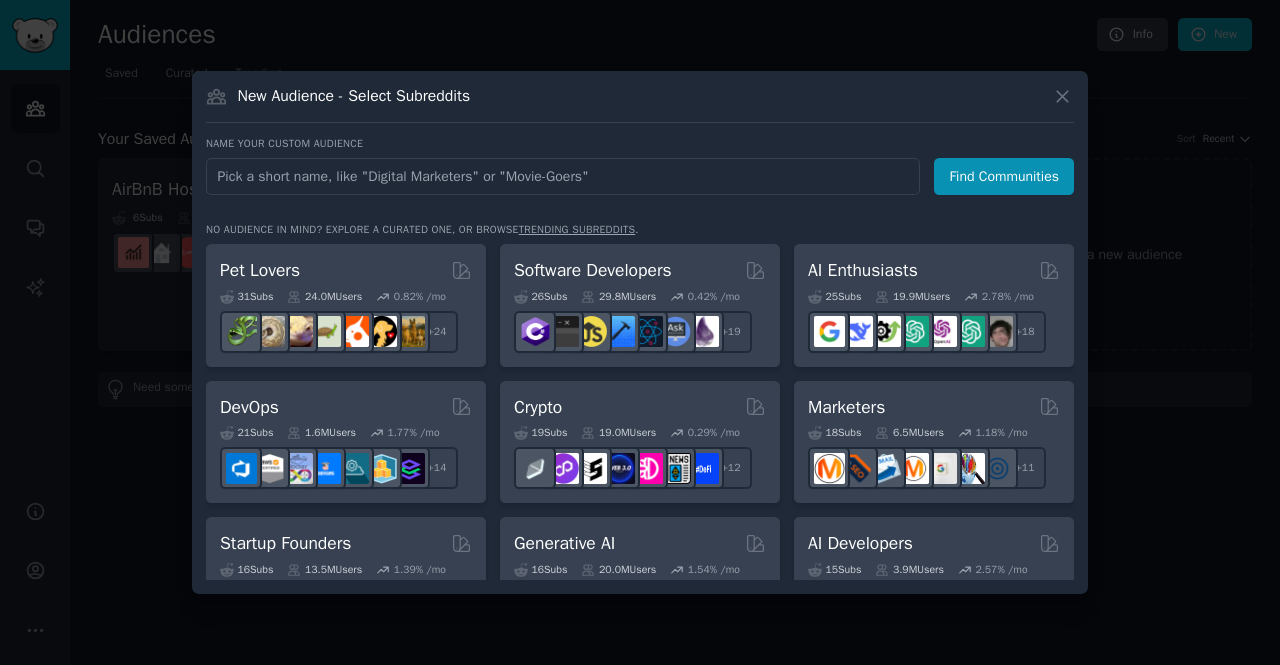 click at bounding box center [563, 176] 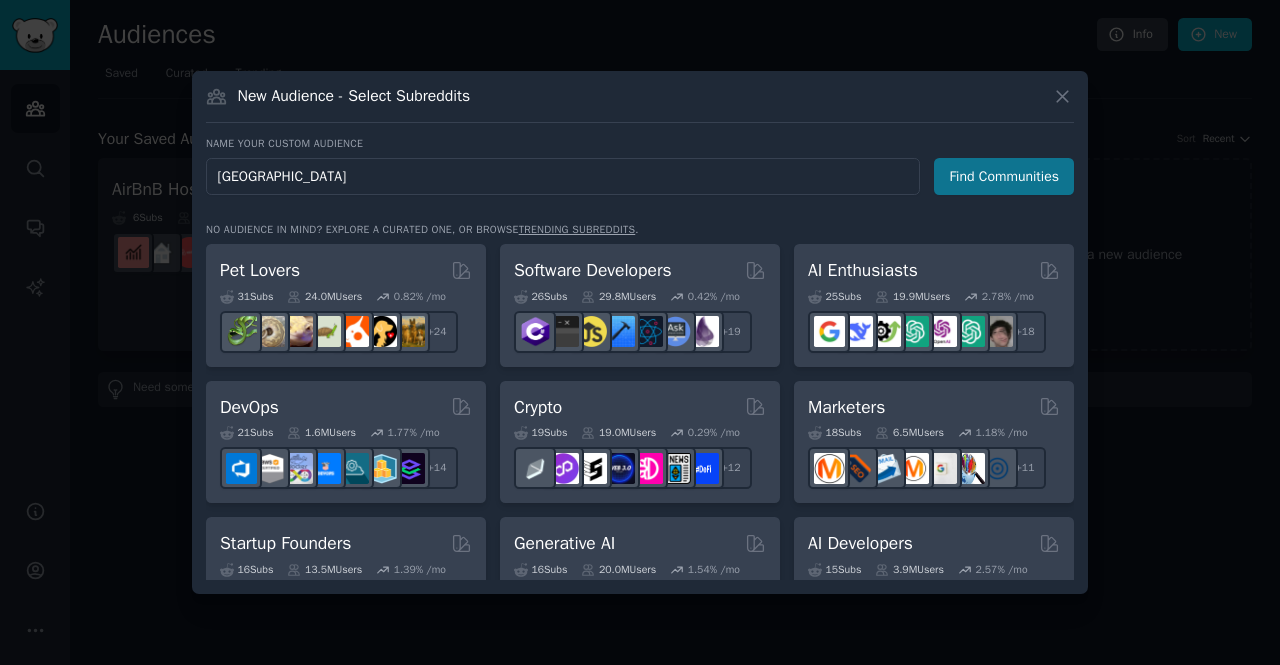 type on "[GEOGRAPHIC_DATA]" 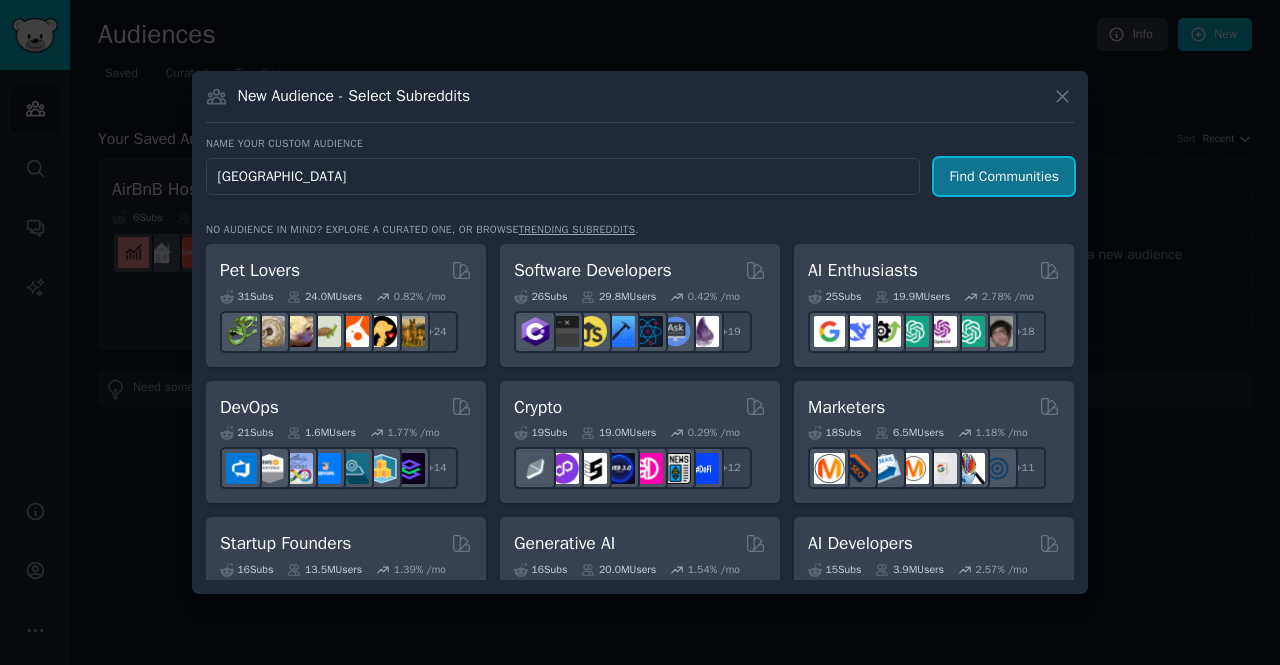 click on "Find Communities" at bounding box center (1004, 176) 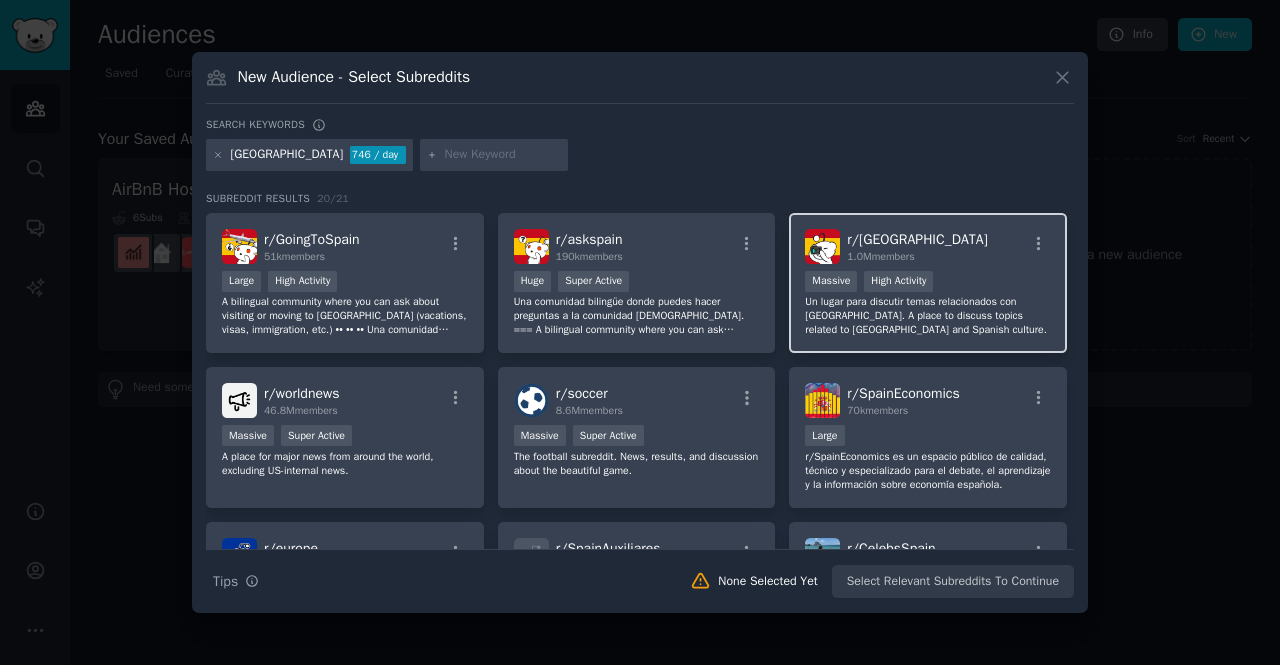 click on "r/ [GEOGRAPHIC_DATA]" at bounding box center (917, 239) 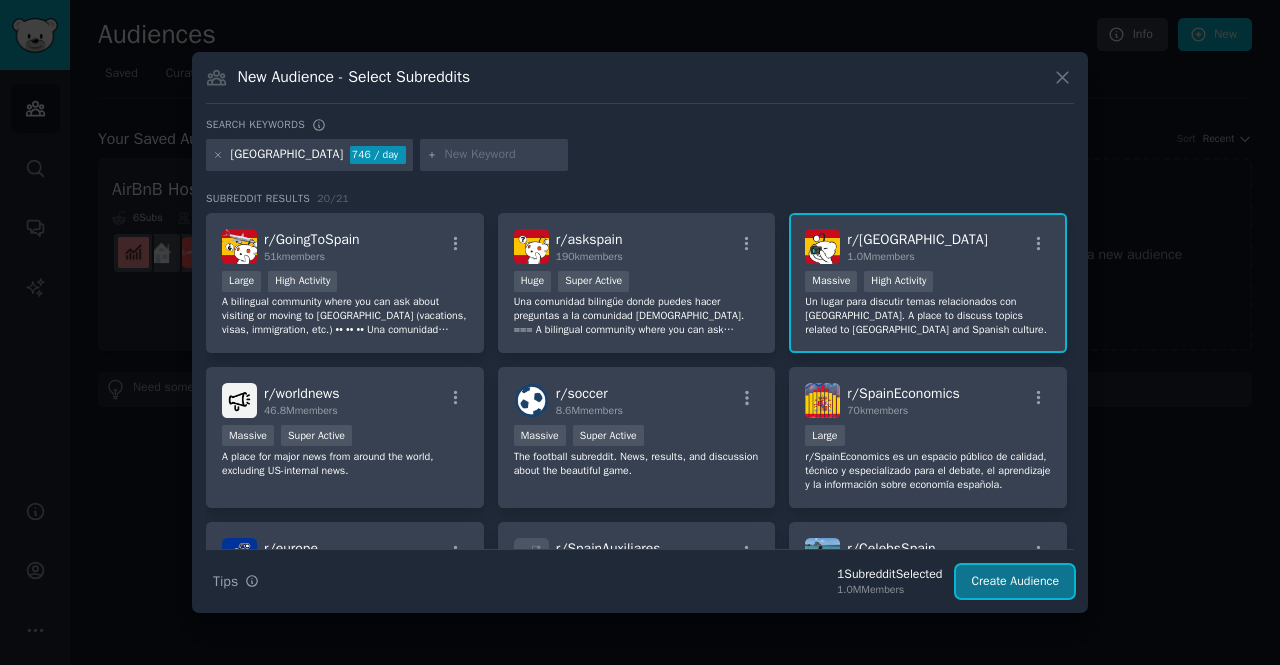 click on "Create Audience" at bounding box center (1015, 582) 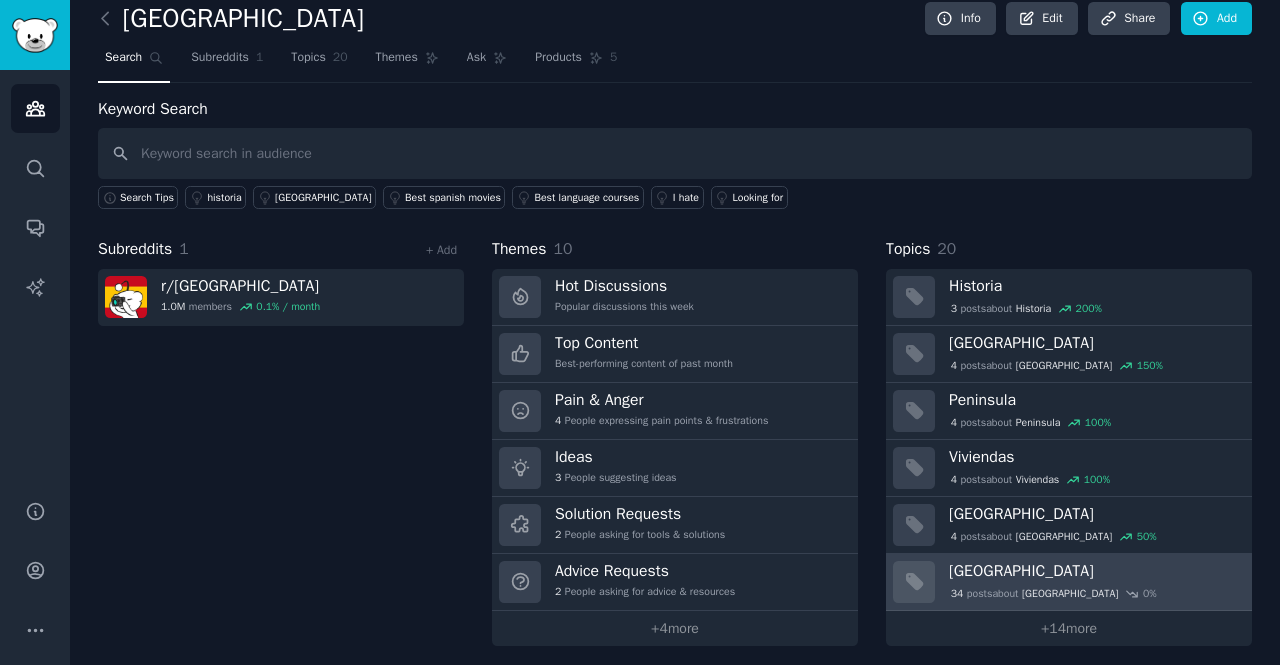 scroll, scrollTop: 20, scrollLeft: 0, axis: vertical 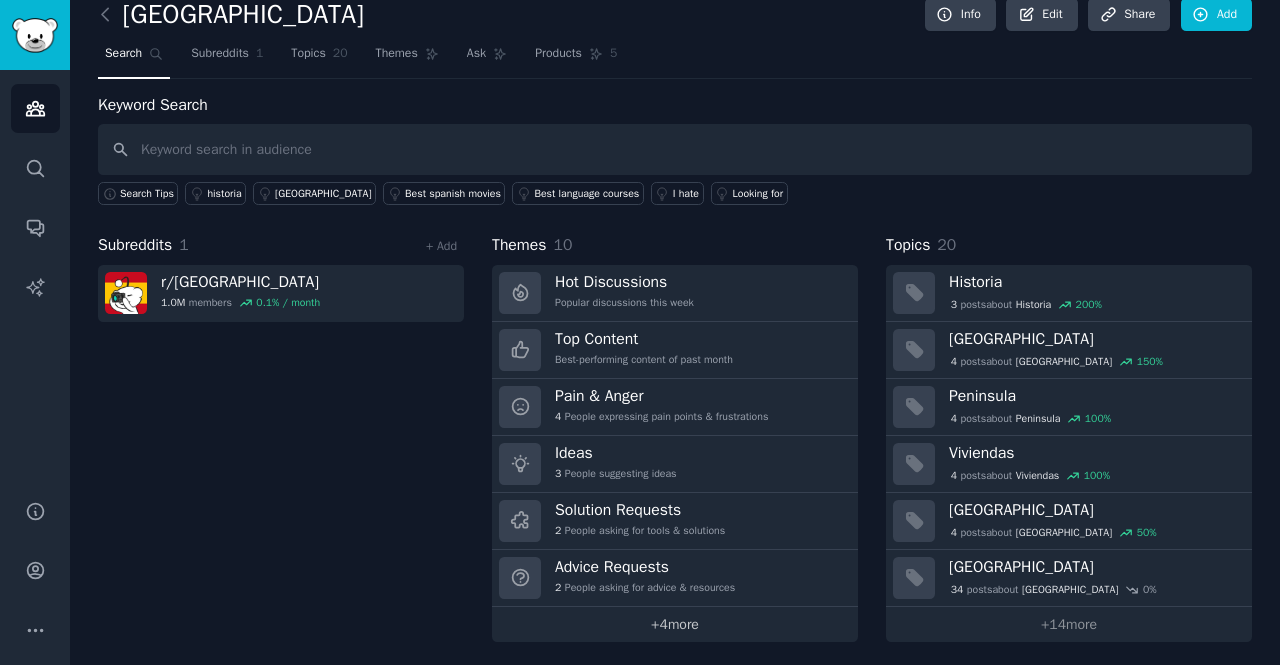click on "+  4  more" at bounding box center (675, 624) 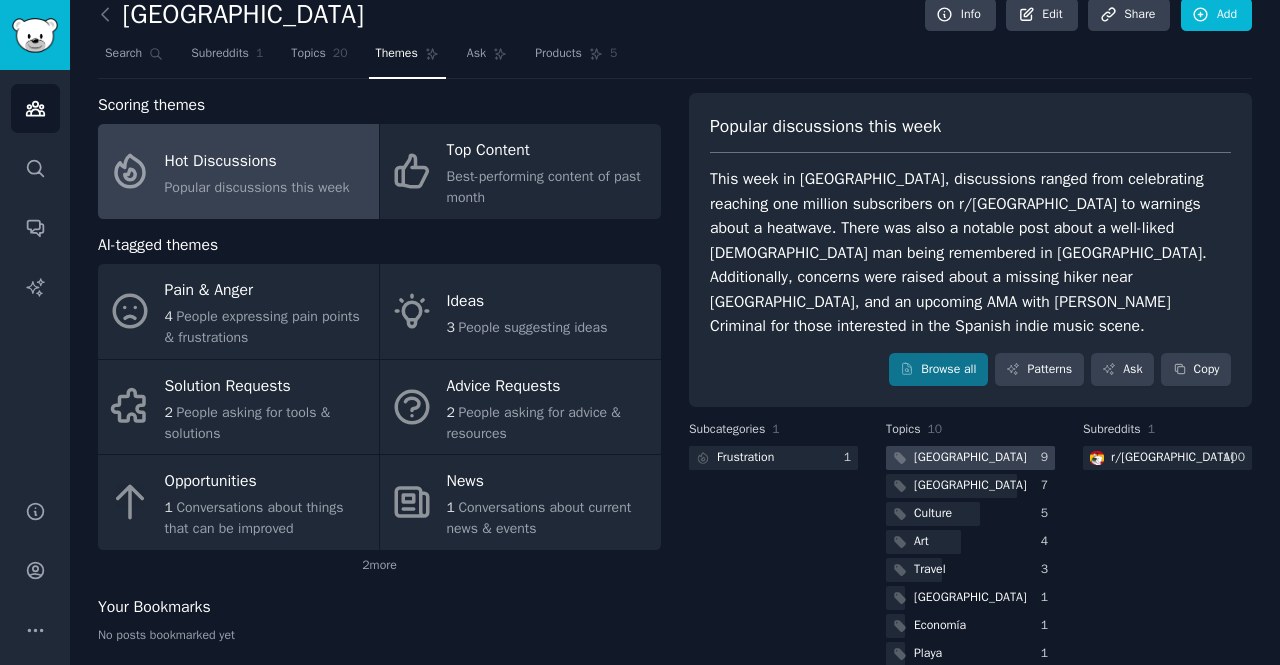 click at bounding box center (970, 458) 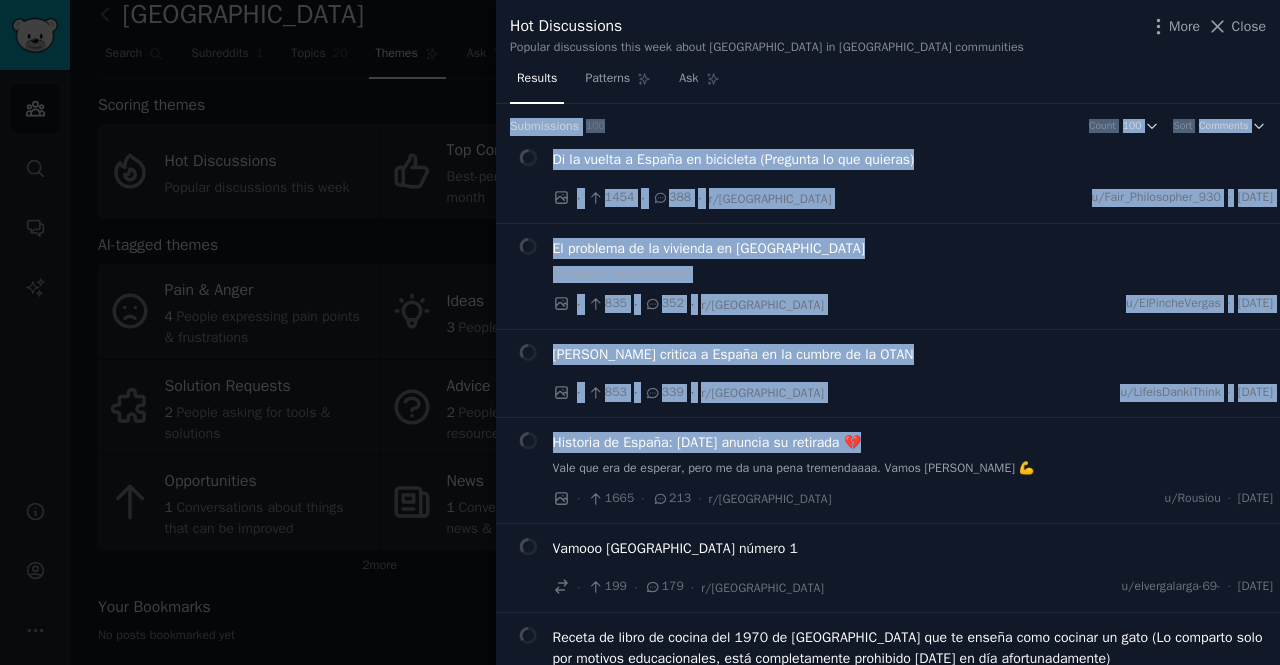 click on "El problema de la vivienda en [GEOGRAPHIC_DATA]" at bounding box center [913, 248] 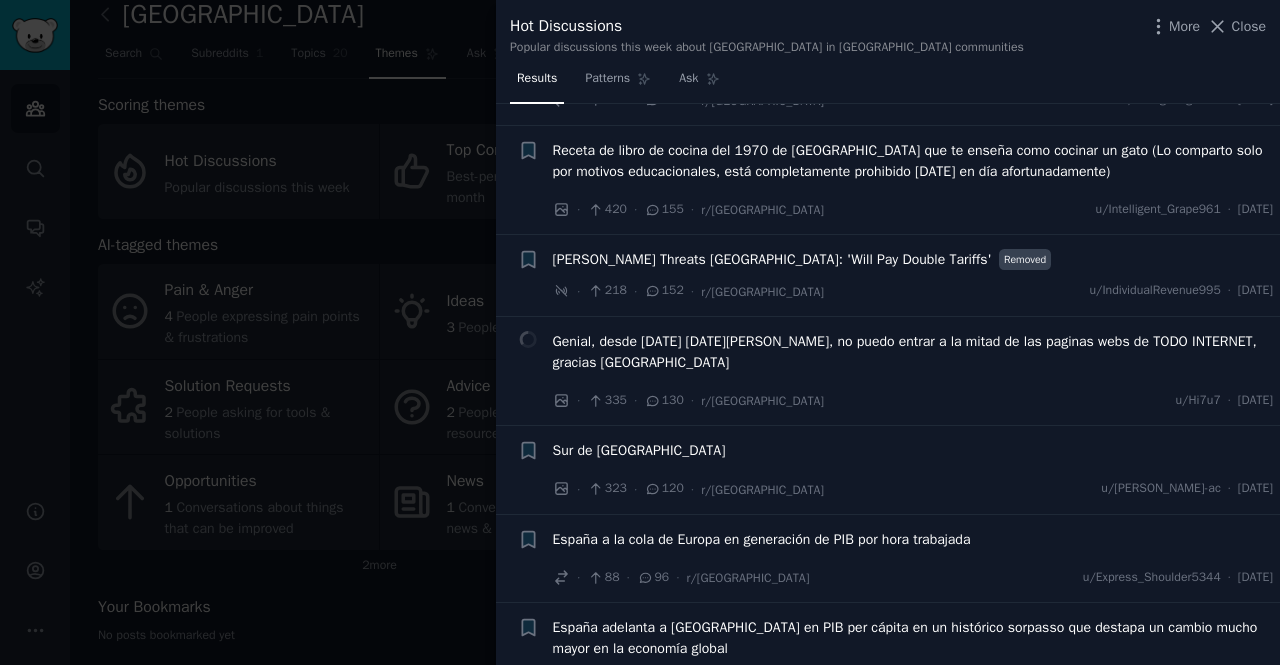 scroll, scrollTop: 283, scrollLeft: 0, axis: vertical 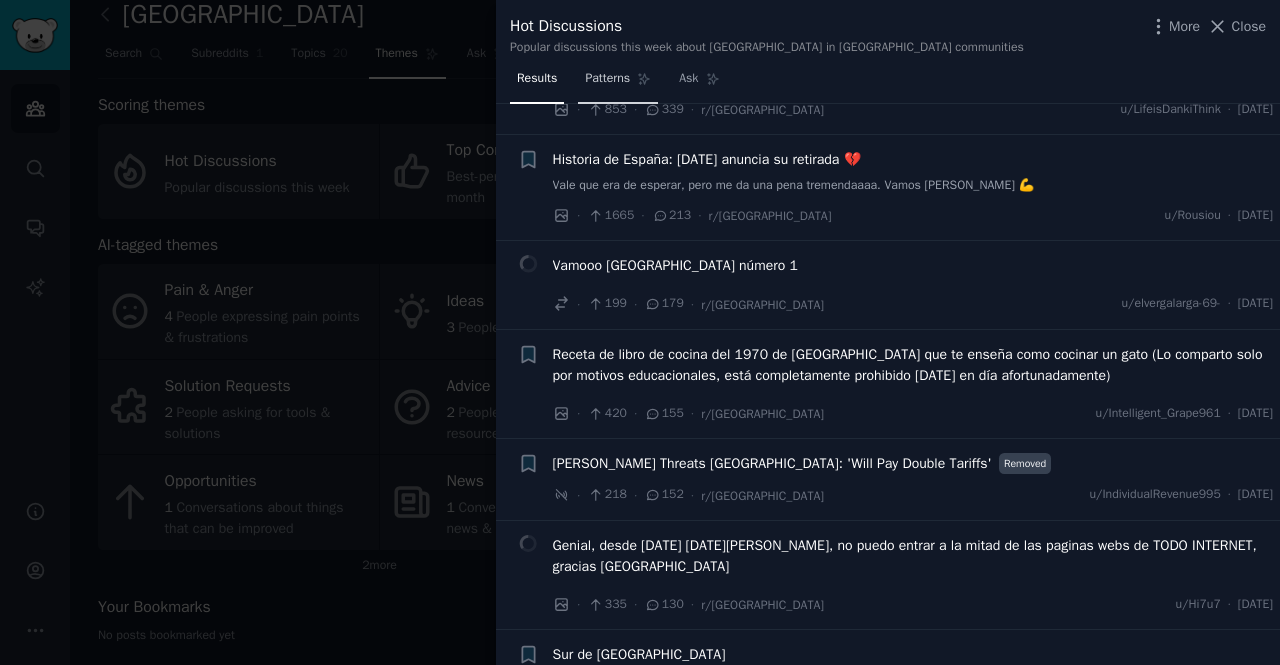 click on "Patterns" at bounding box center [607, 79] 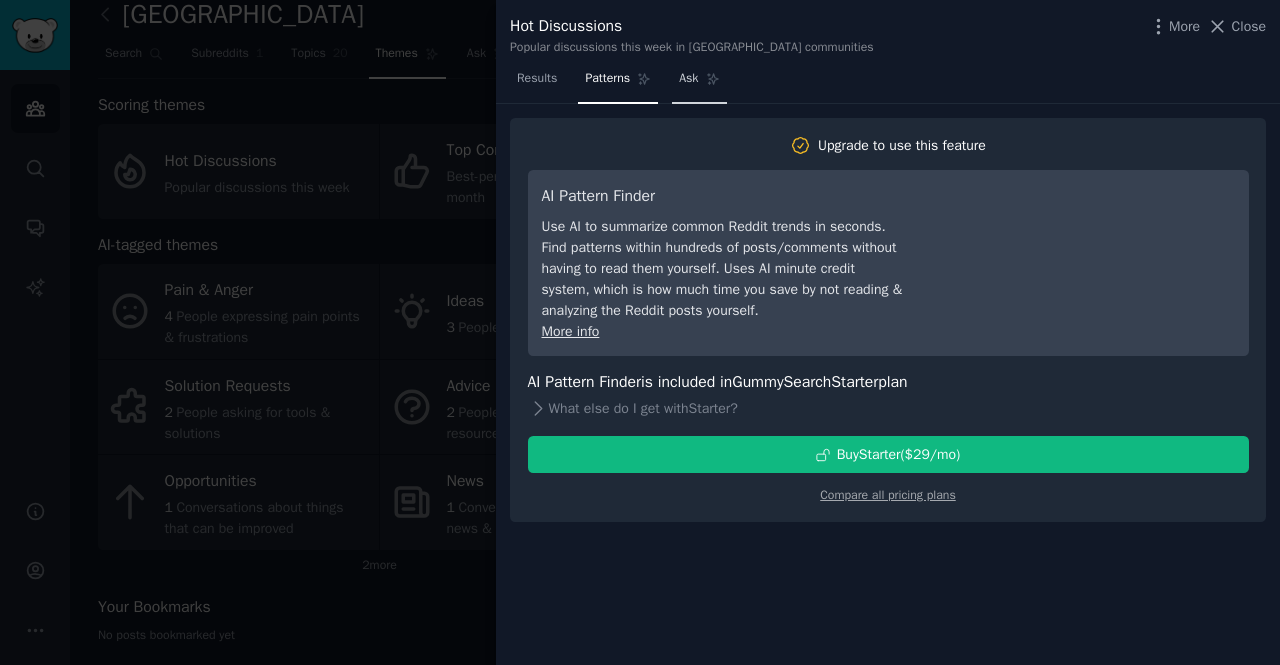 click on "Ask" at bounding box center (688, 79) 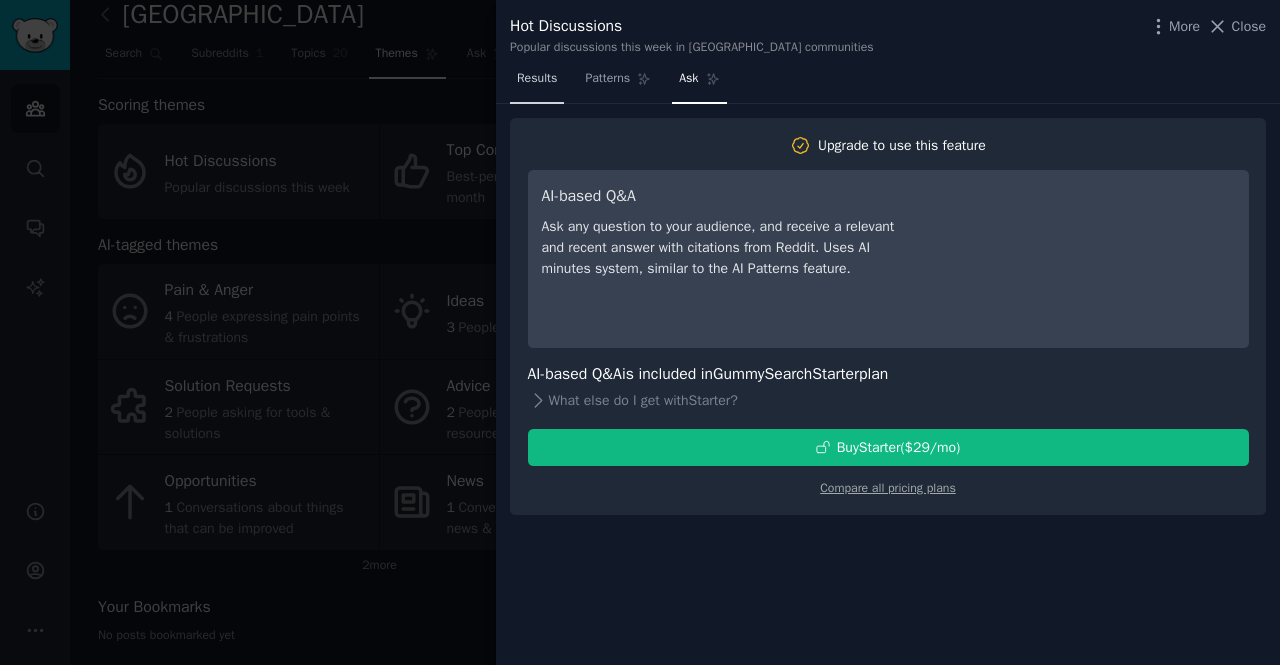 click on "Results" at bounding box center [537, 79] 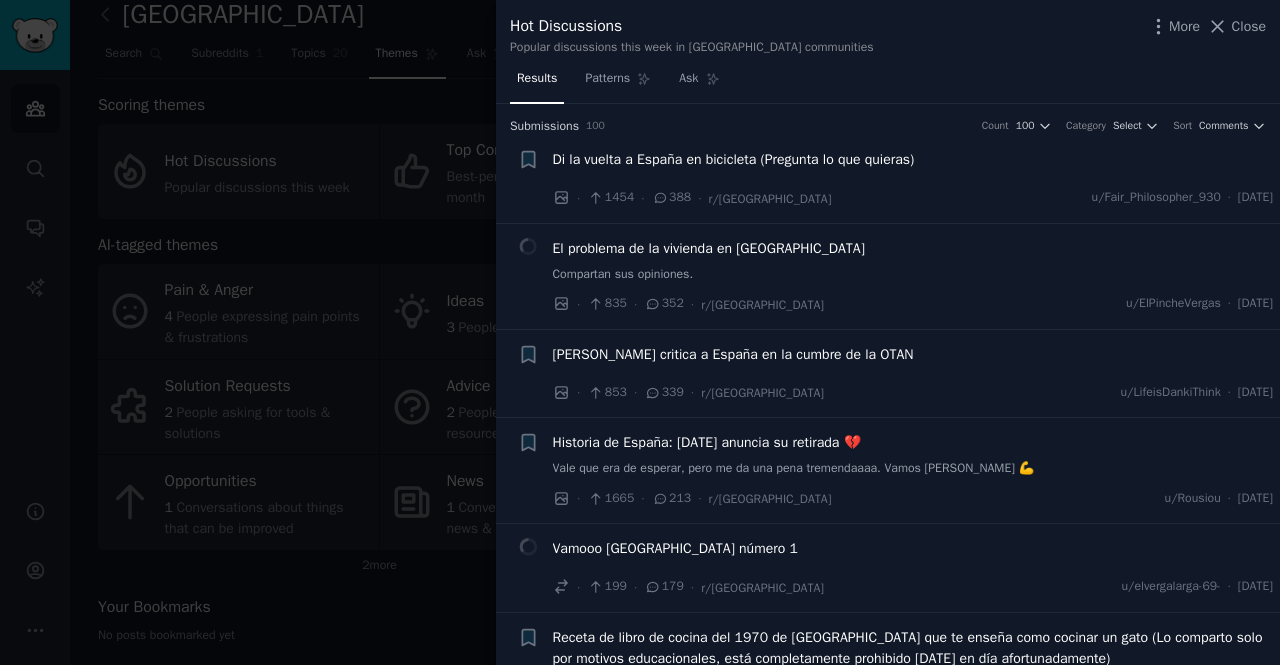 click at bounding box center (640, 332) 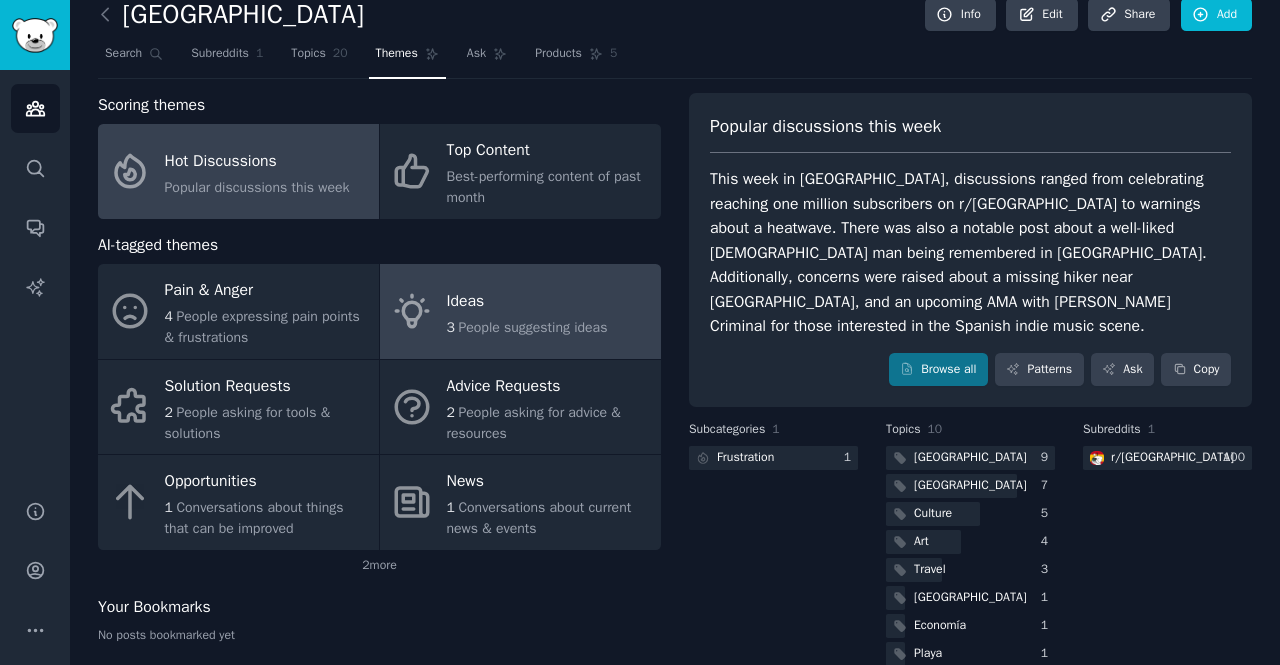 scroll, scrollTop: 0, scrollLeft: 0, axis: both 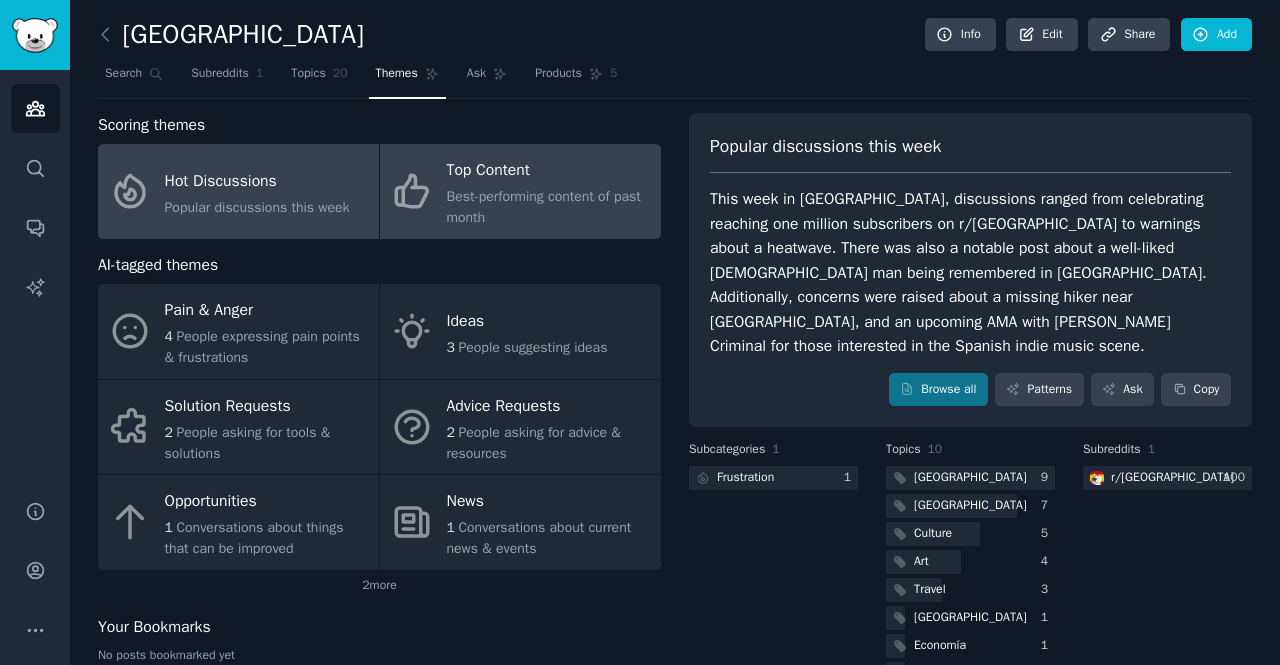 click on "Best-performing content of past month" 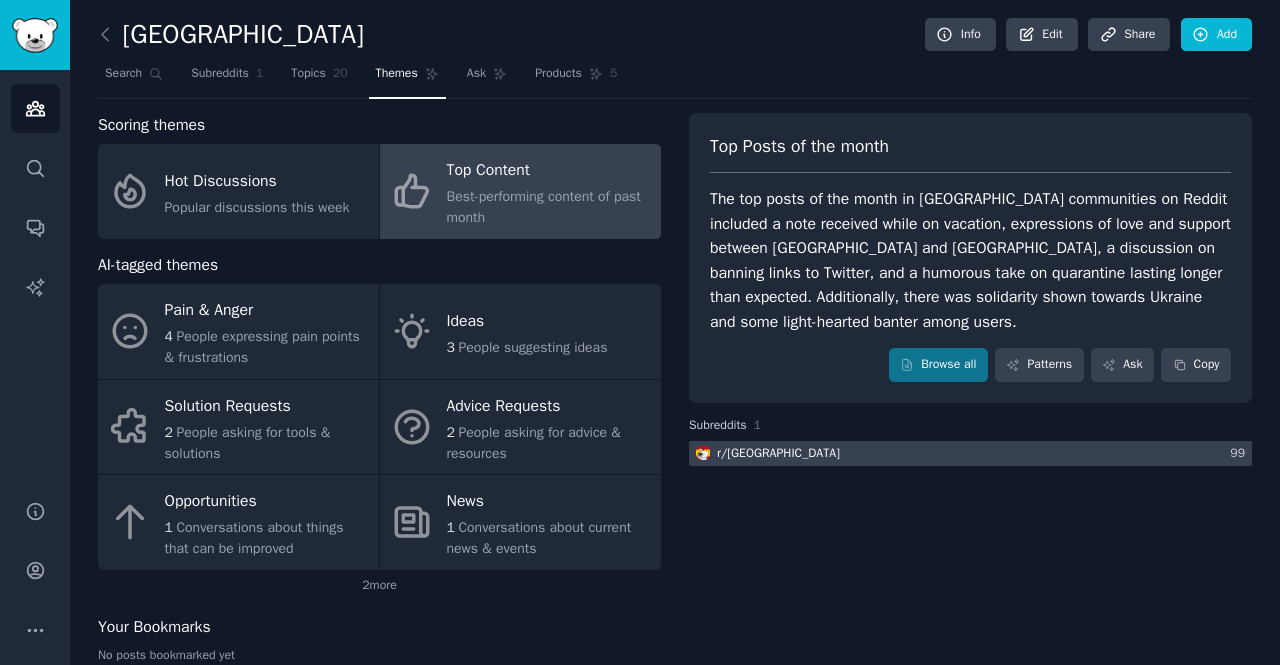 click at bounding box center (970, 453) 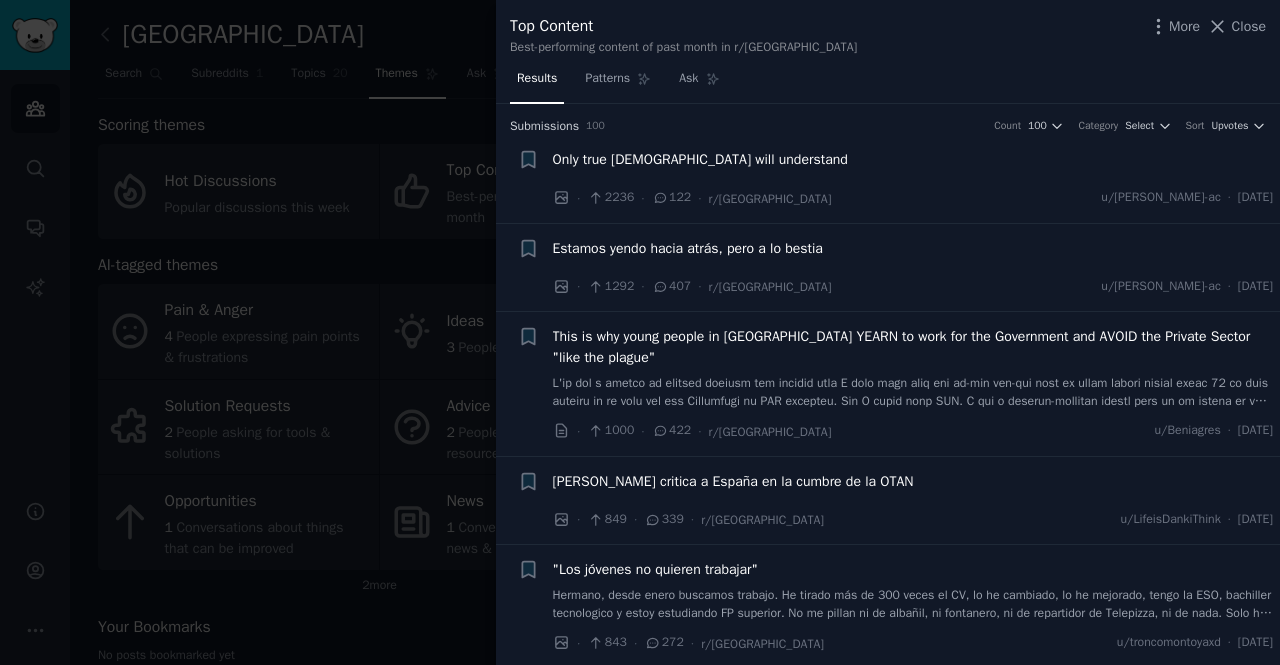 click on "Only true [DEMOGRAPHIC_DATA] will understand" at bounding box center (700, 159) 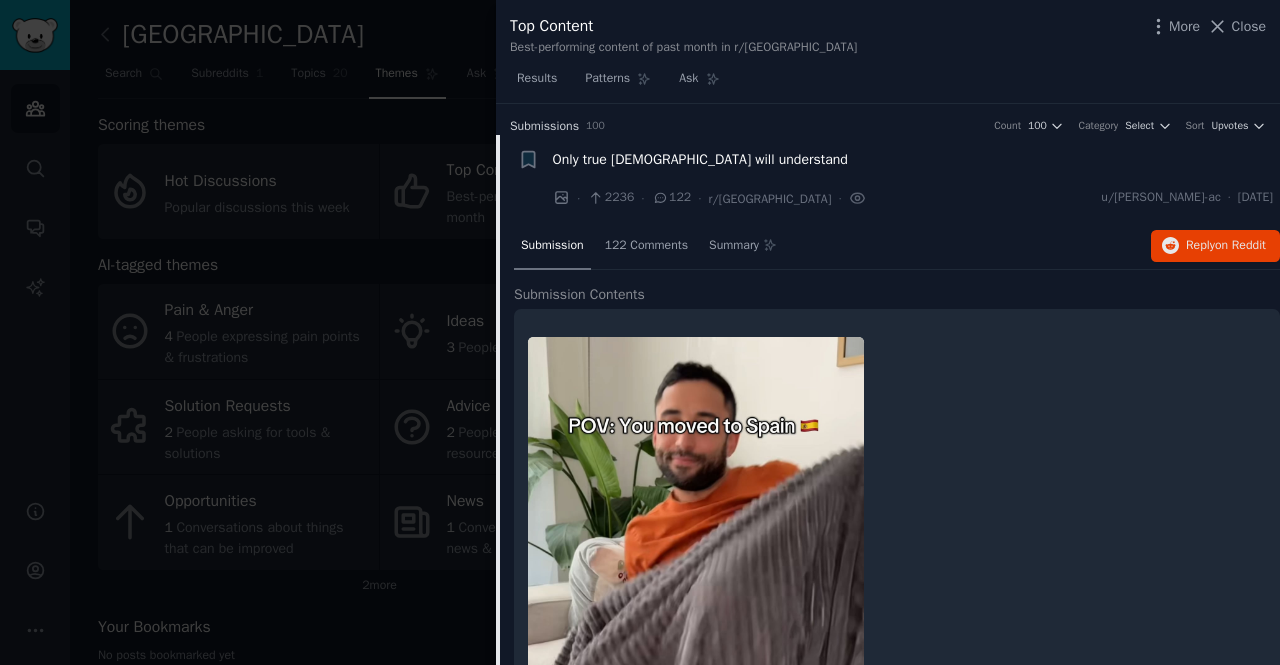 click on "Only true [DEMOGRAPHIC_DATA] will understand" at bounding box center [913, 163] 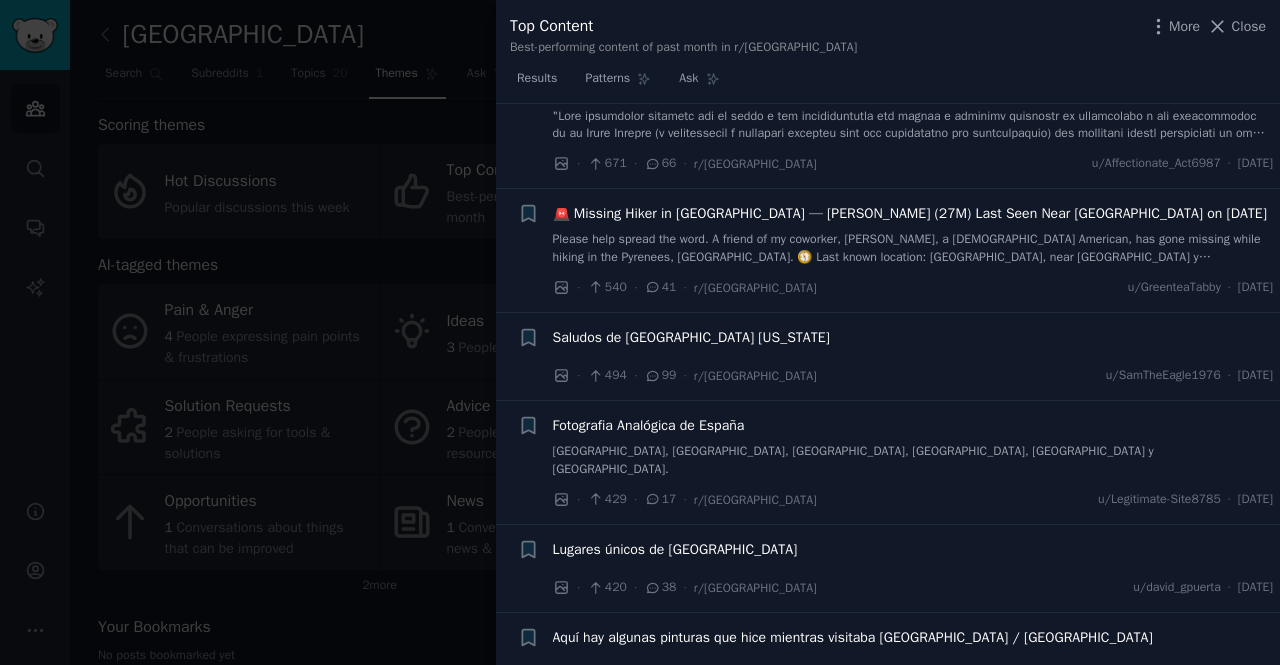 scroll, scrollTop: 1369, scrollLeft: 0, axis: vertical 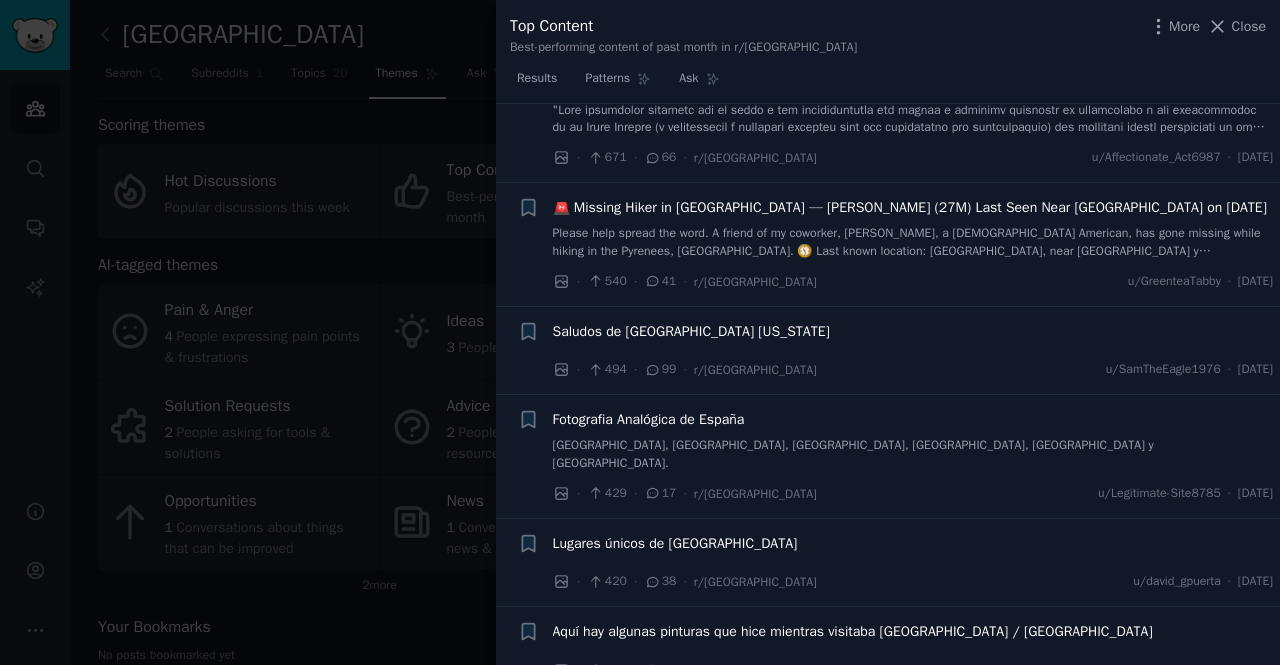 click on "Saludos de [GEOGRAPHIC_DATA] [US_STATE]" at bounding box center (691, 331) 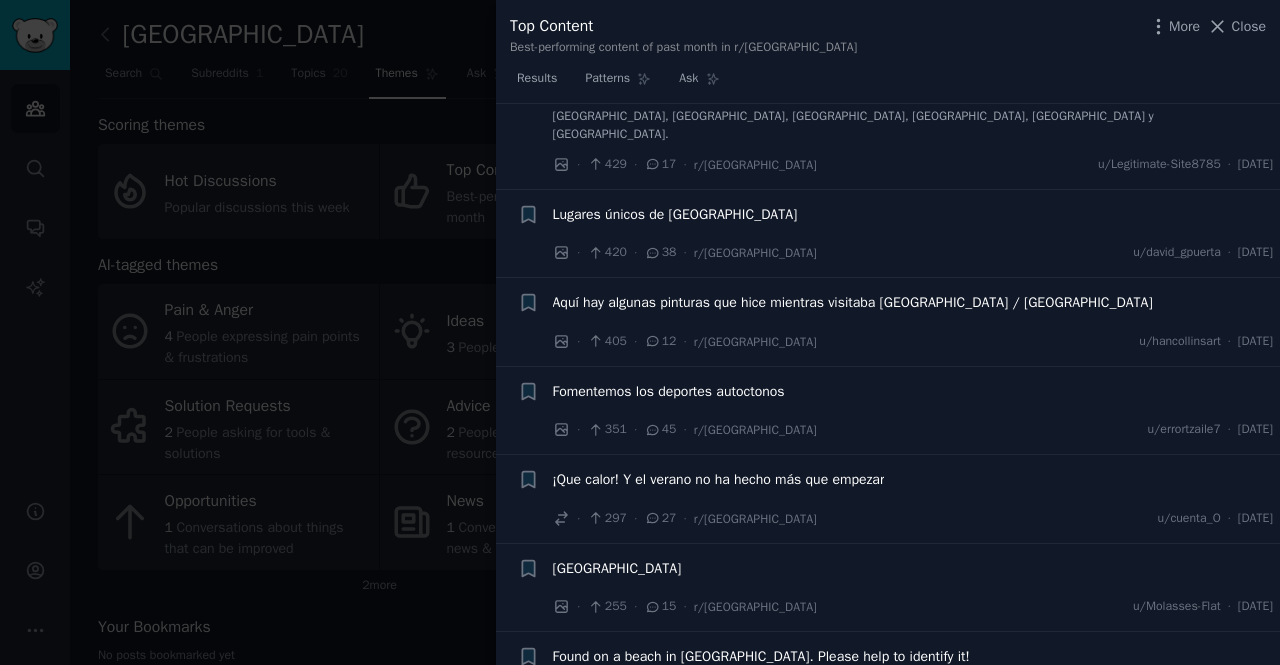 click on "¡Que calor! Y el verano no ha hecho más que empezar" at bounding box center (719, 479) 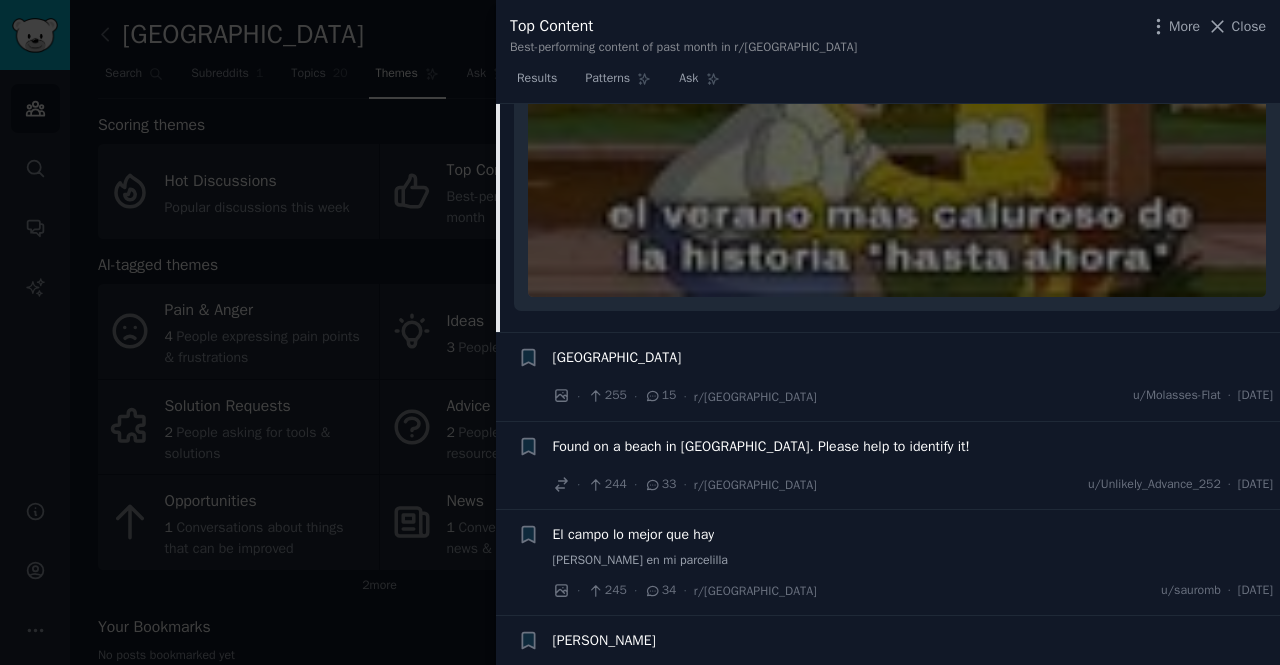 scroll, scrollTop: 2031, scrollLeft: 0, axis: vertical 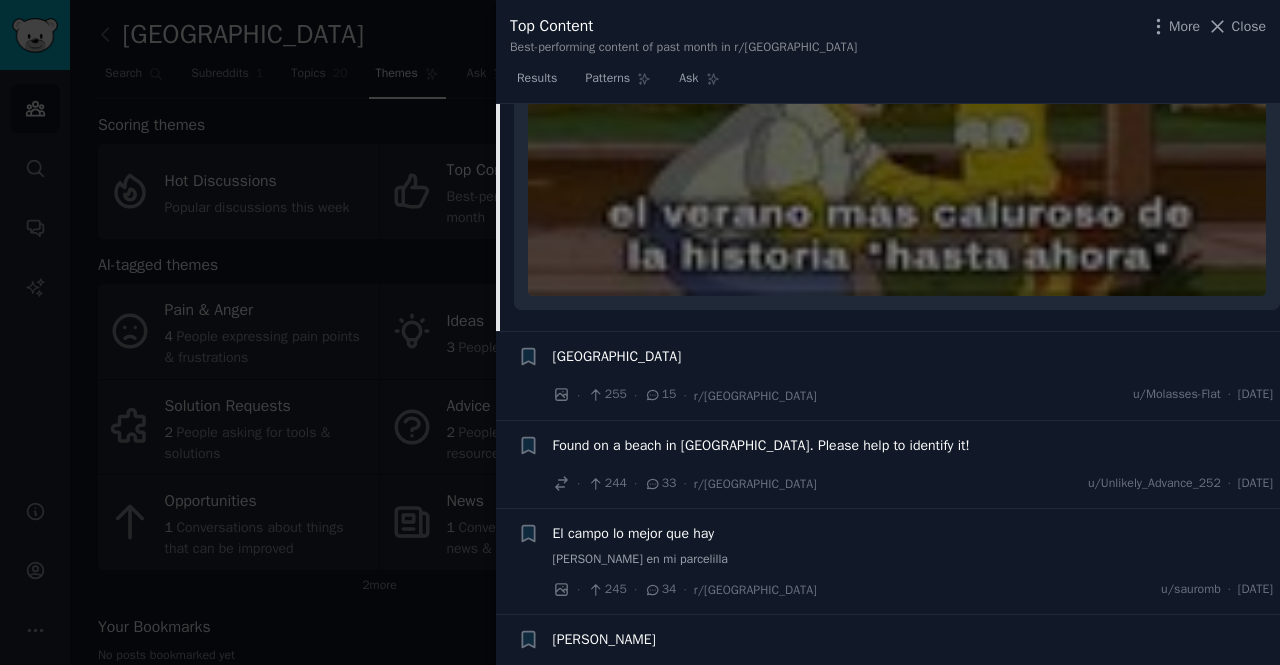 click on "Found on a beach in [GEOGRAPHIC_DATA]. Please help to identify it!" at bounding box center [761, 445] 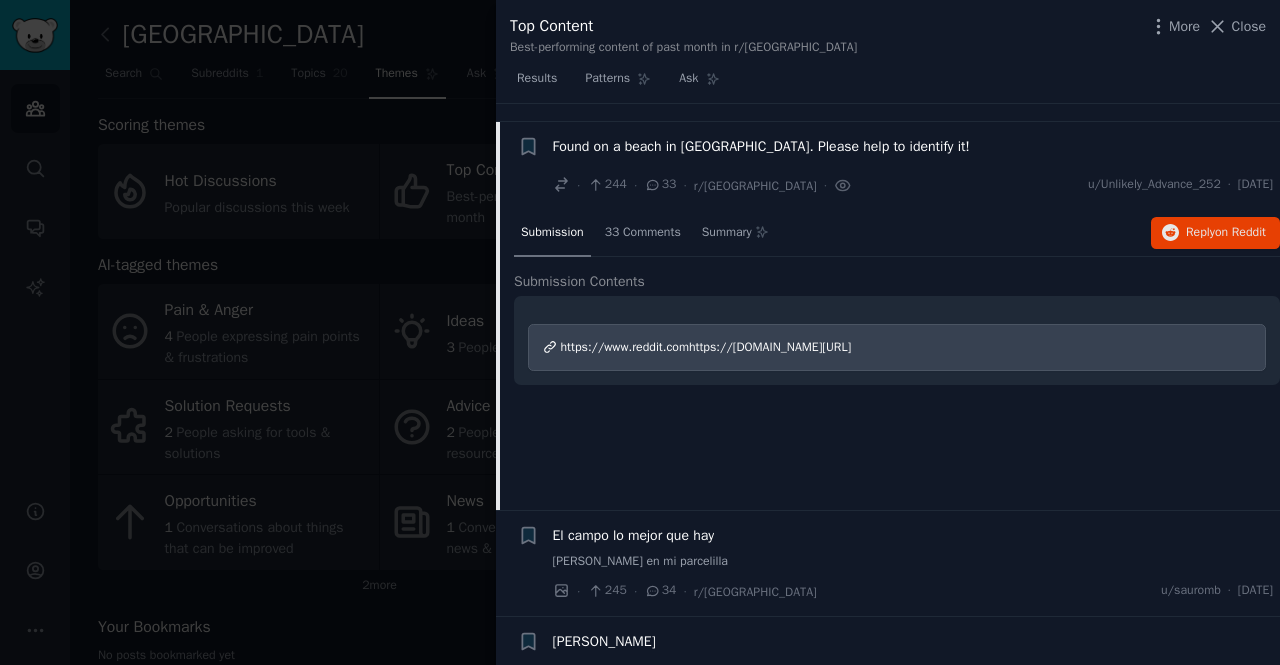 scroll, scrollTop: 1444, scrollLeft: 0, axis: vertical 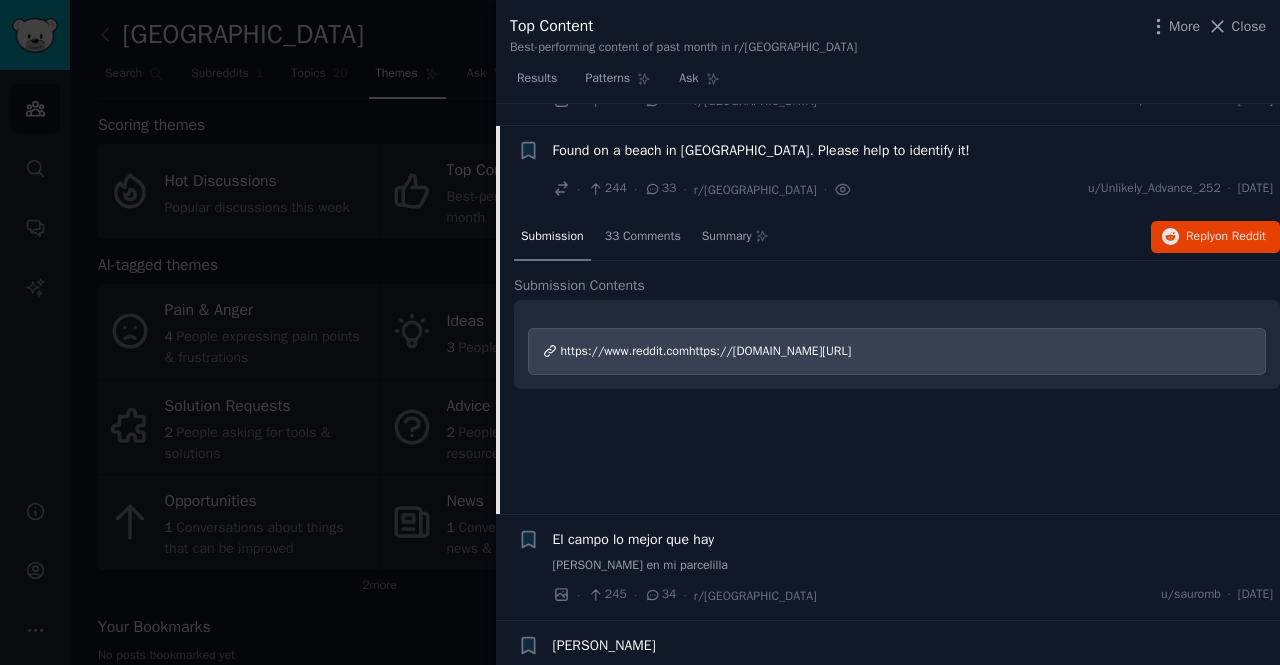 click at bounding box center (640, 332) 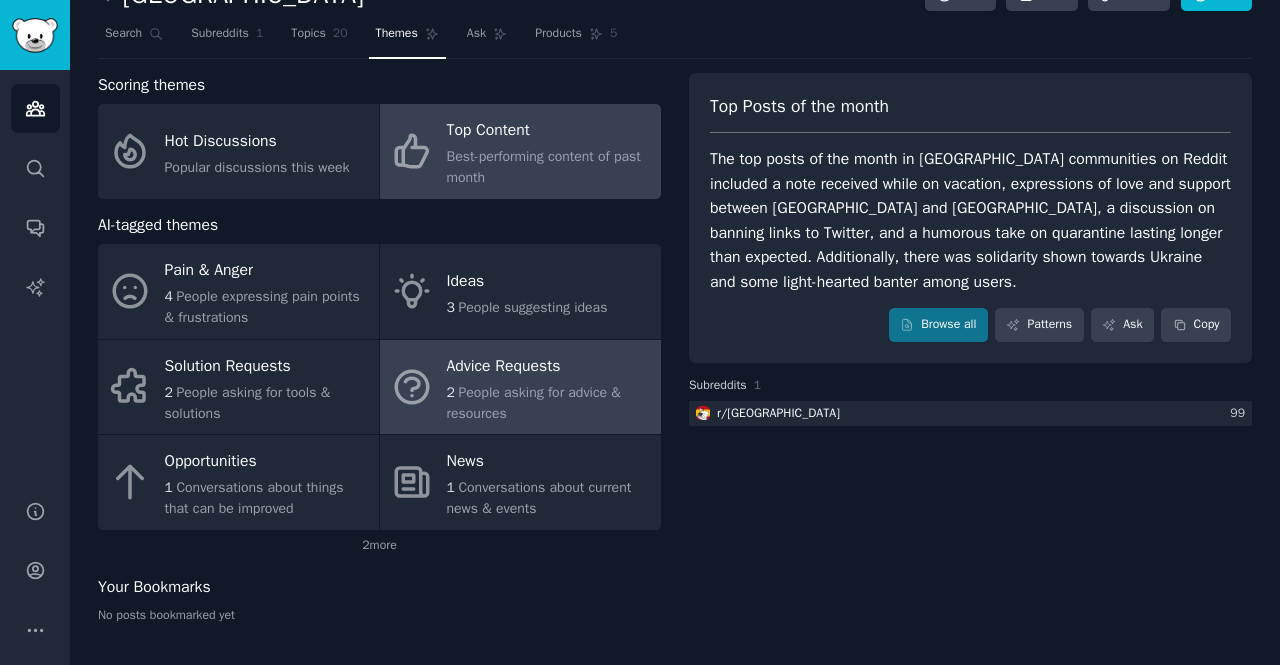 scroll, scrollTop: 0, scrollLeft: 0, axis: both 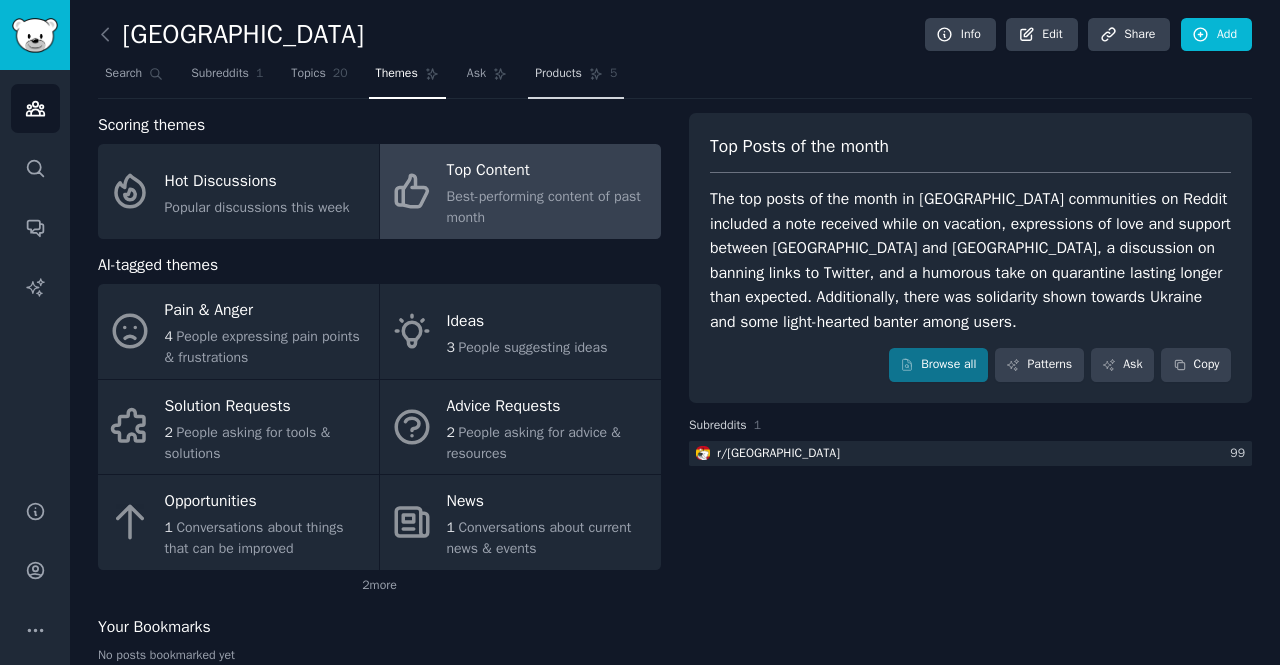 click on "Products" at bounding box center (558, 74) 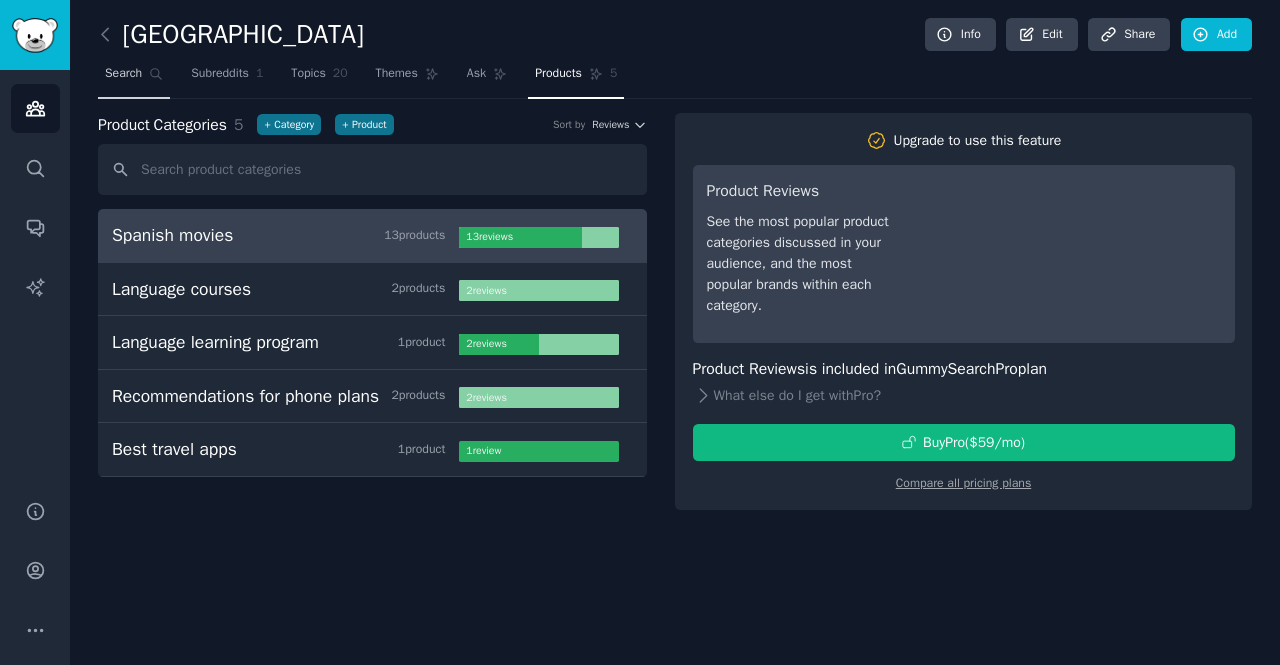click on "Search" at bounding box center [134, 78] 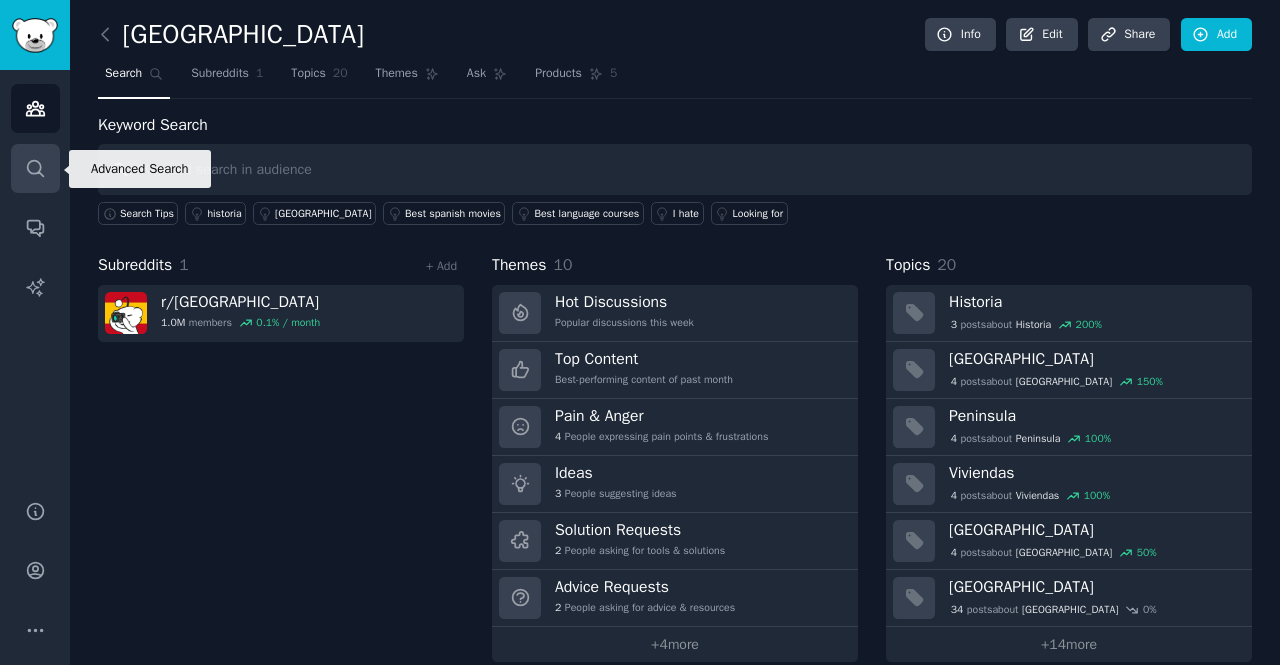 click on "Search" at bounding box center (35, 168) 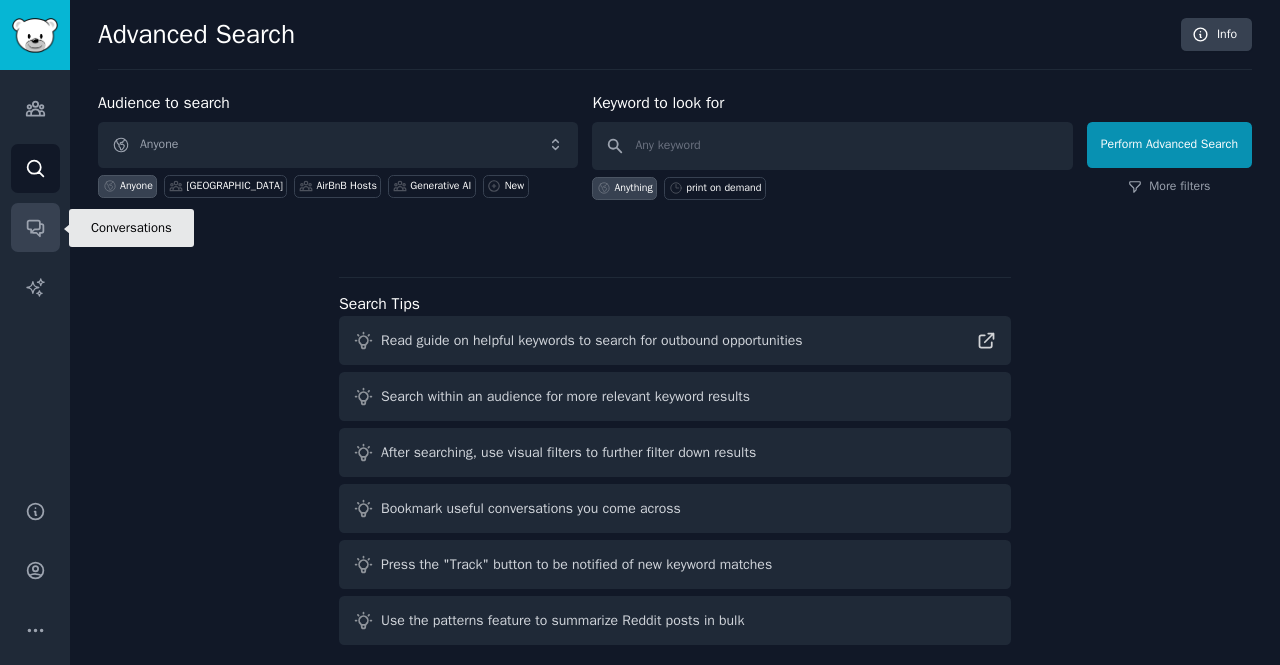 click on "Conversations" at bounding box center [35, 227] 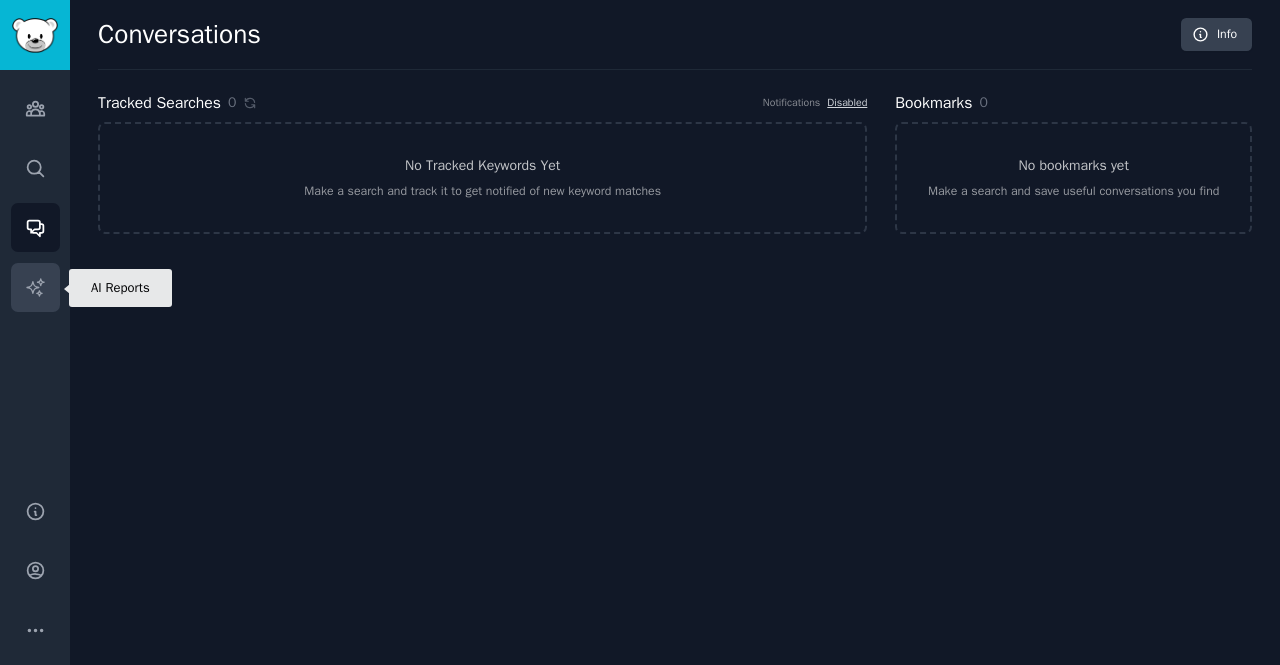 click on "AI Reports" at bounding box center (35, 287) 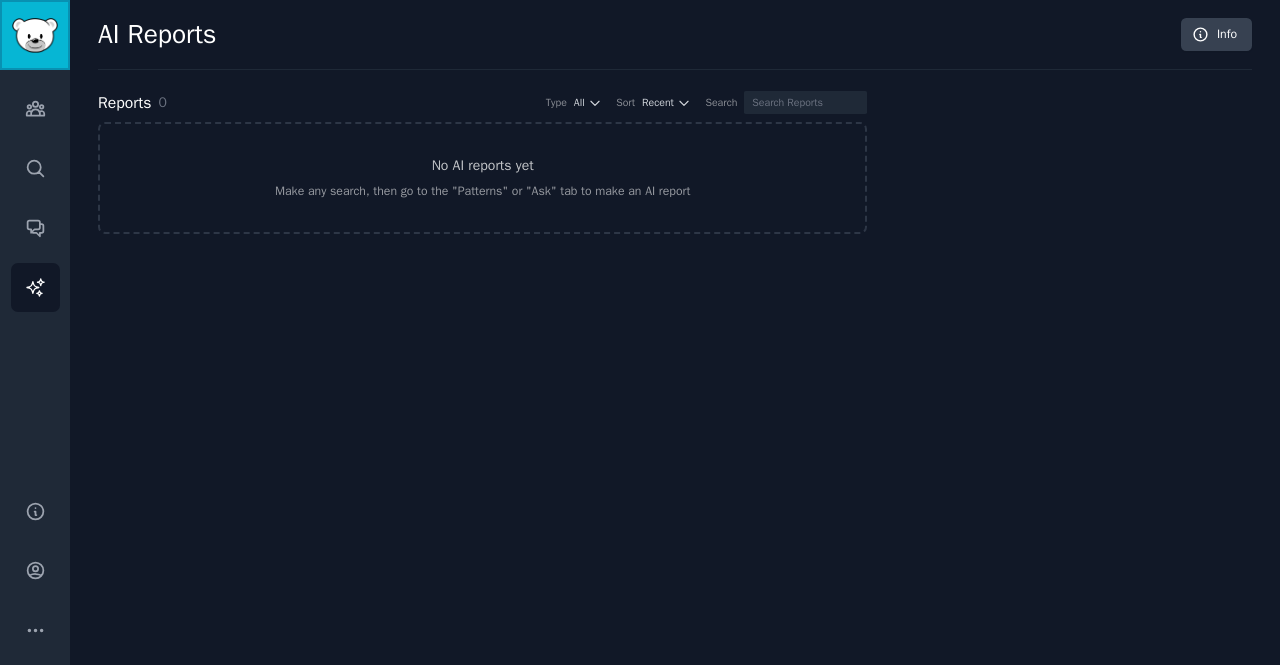 click at bounding box center [35, 35] 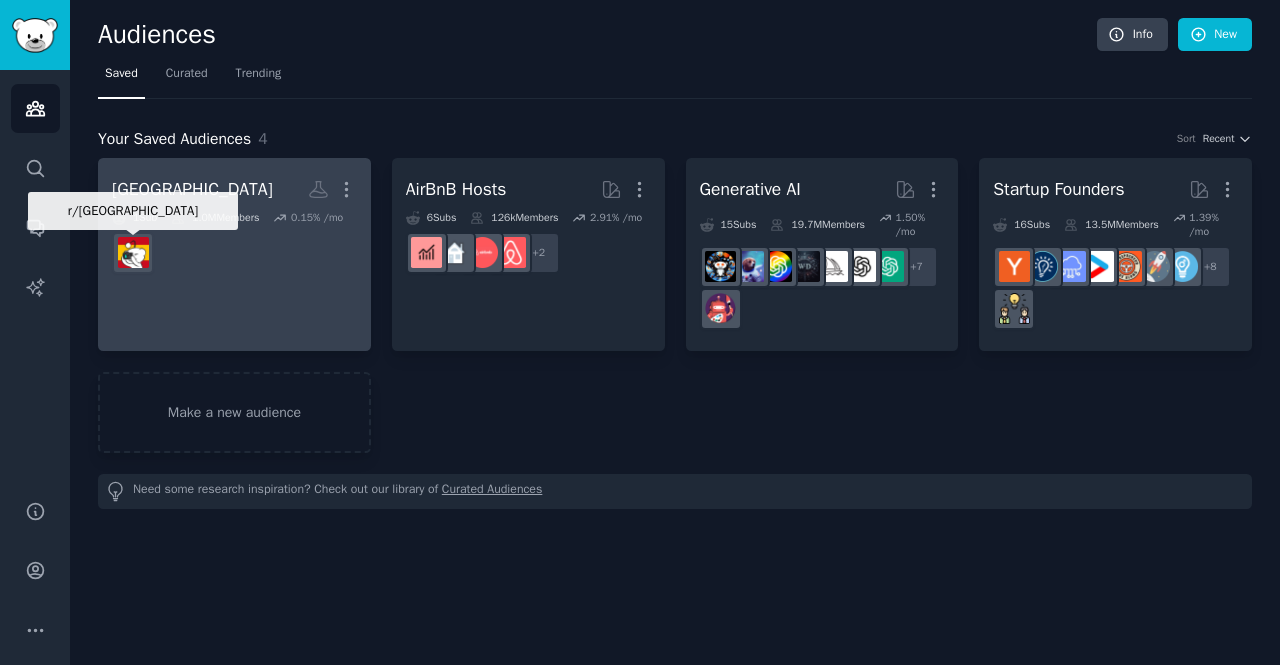 click at bounding box center [133, 252] 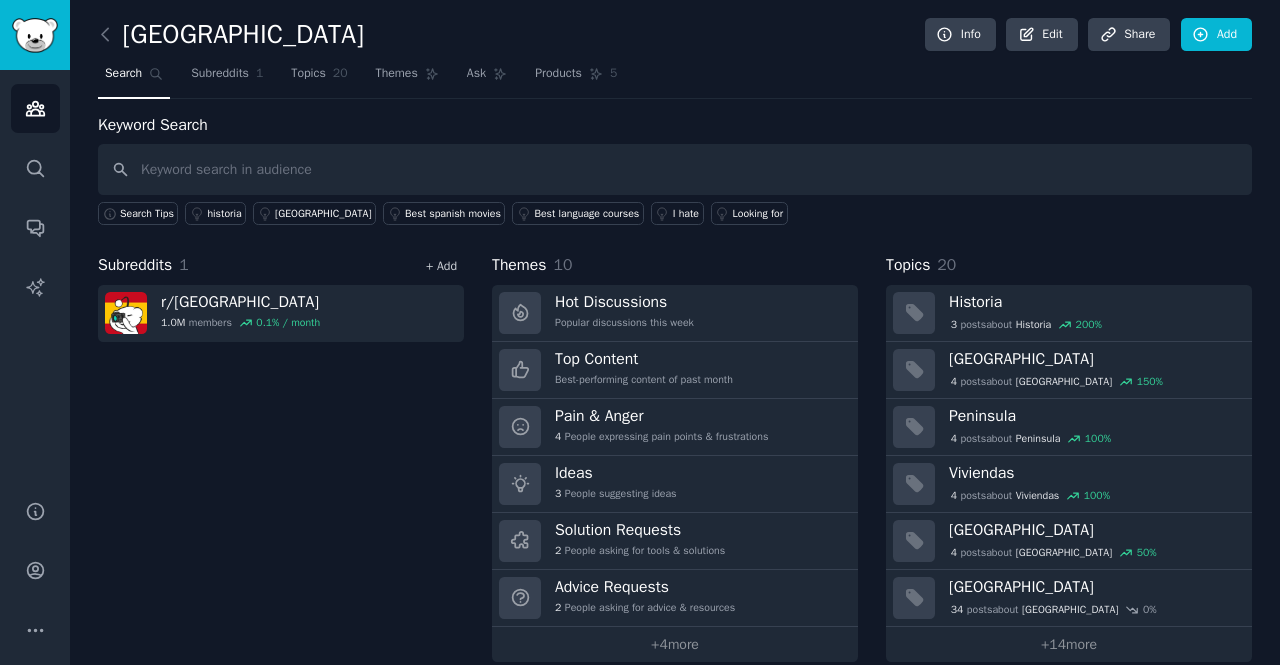 click on "+ Add" at bounding box center (441, 266) 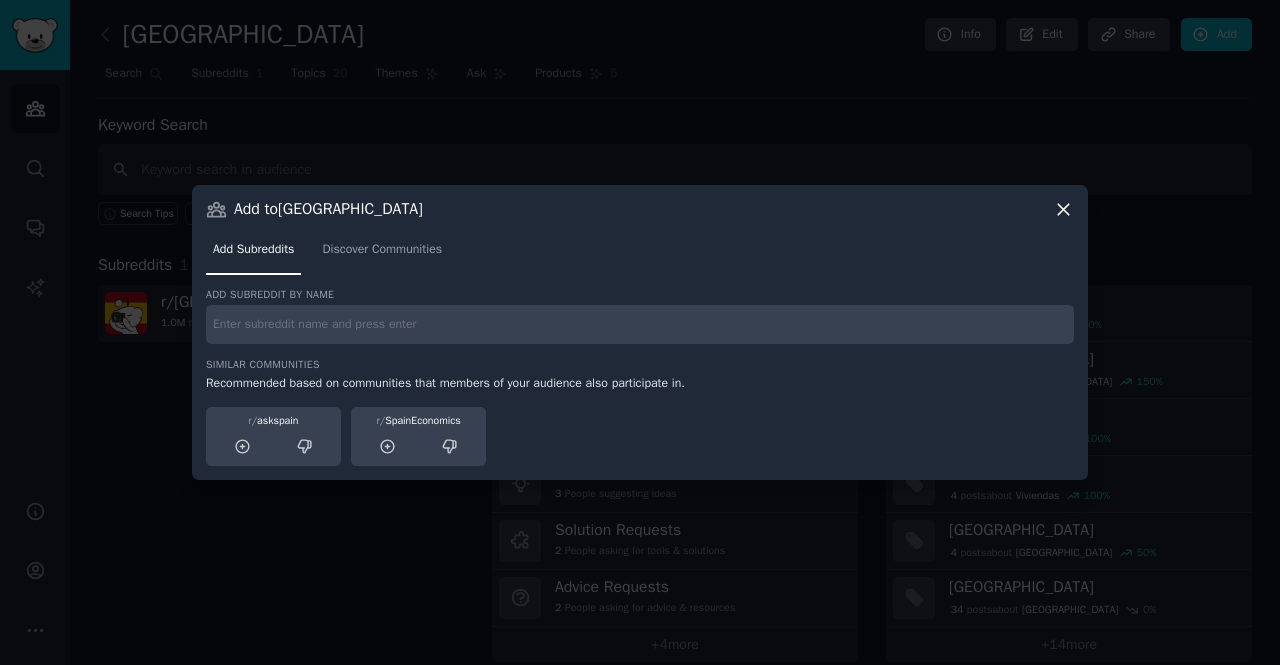 click on "r/ SpainEconomics" at bounding box center (418, 437) 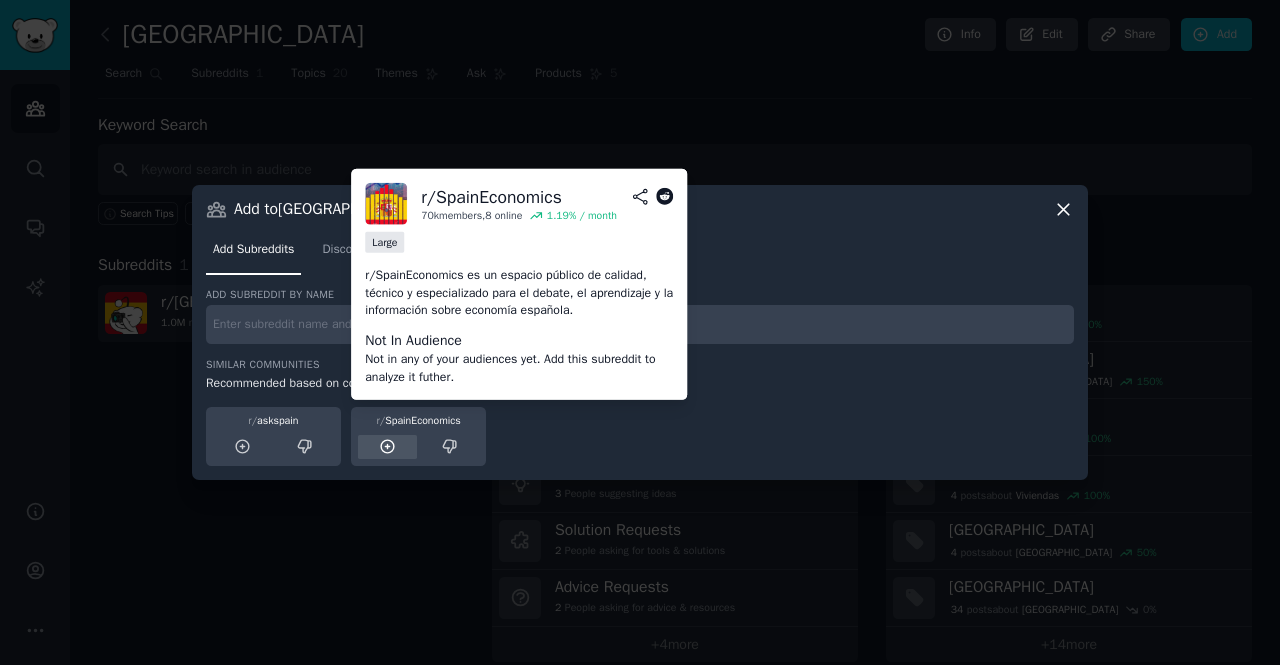 click 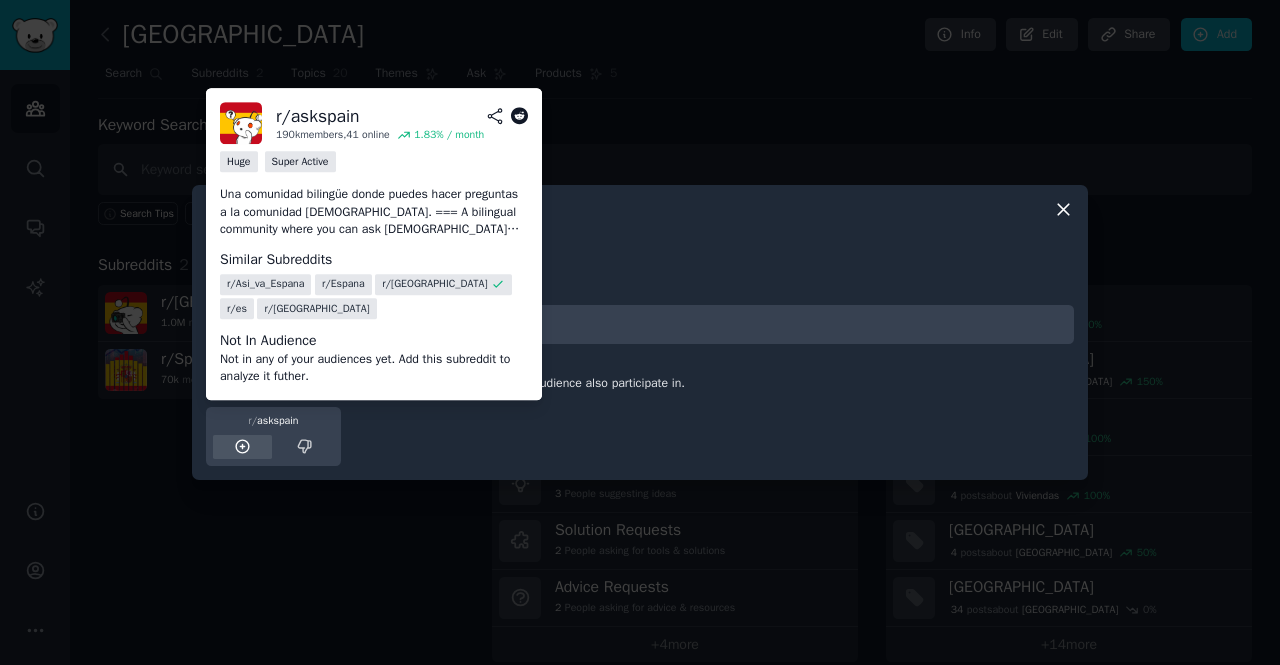 click on "r/ [PERSON_NAME]" at bounding box center (273, 437) 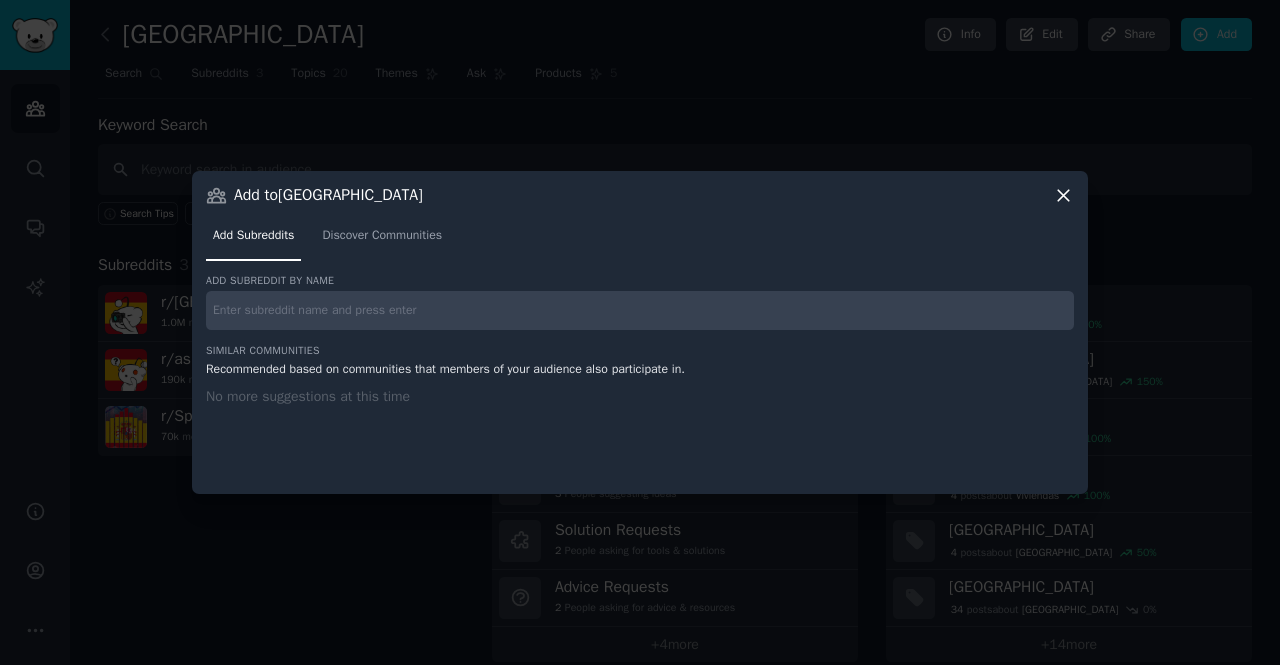 click 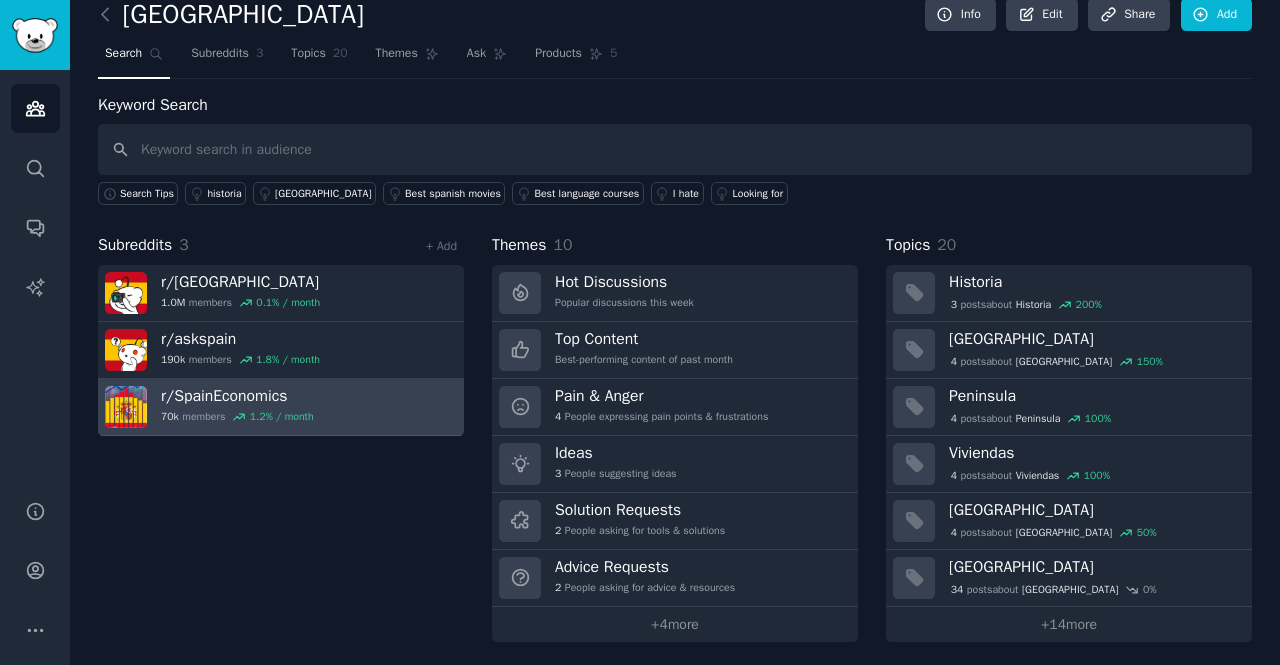 scroll, scrollTop: 0, scrollLeft: 0, axis: both 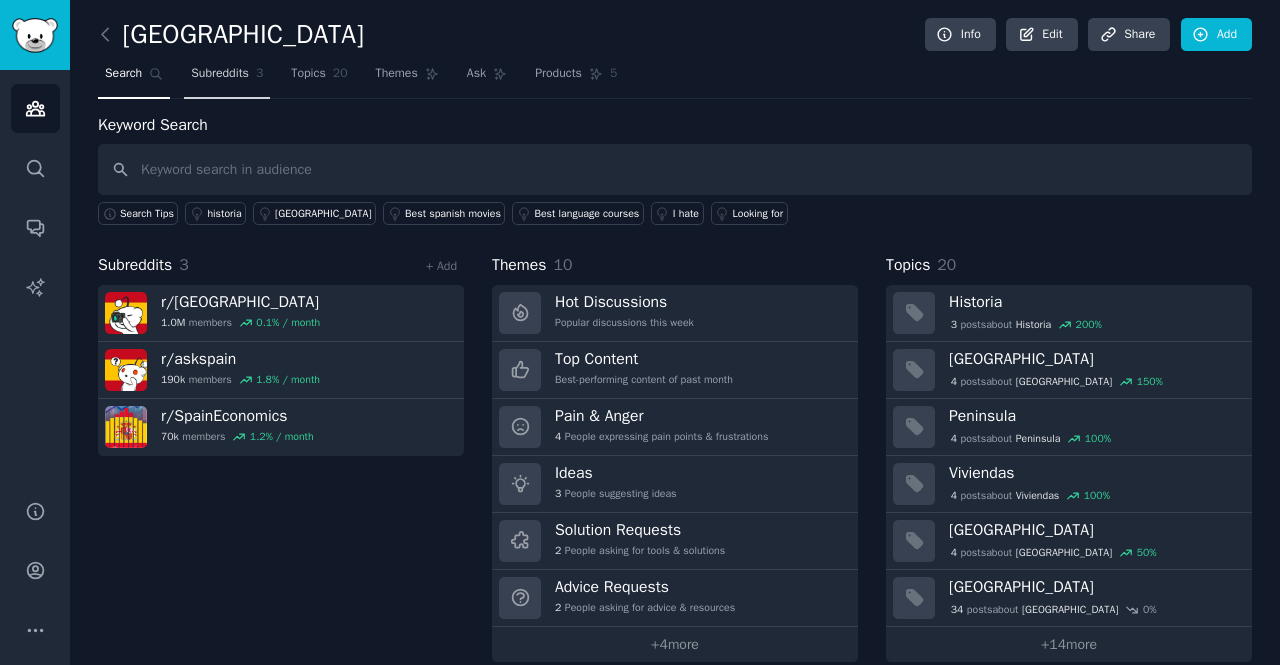 click on "Subreddits 3" at bounding box center (227, 78) 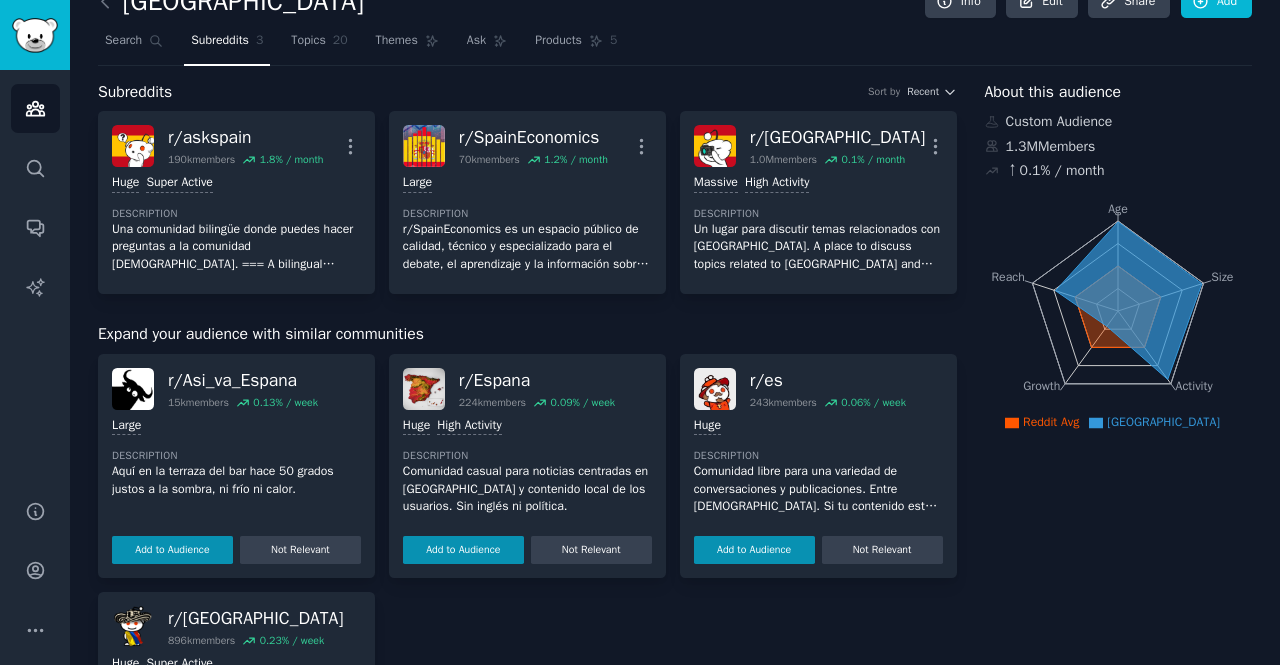 scroll, scrollTop: 23, scrollLeft: 0, axis: vertical 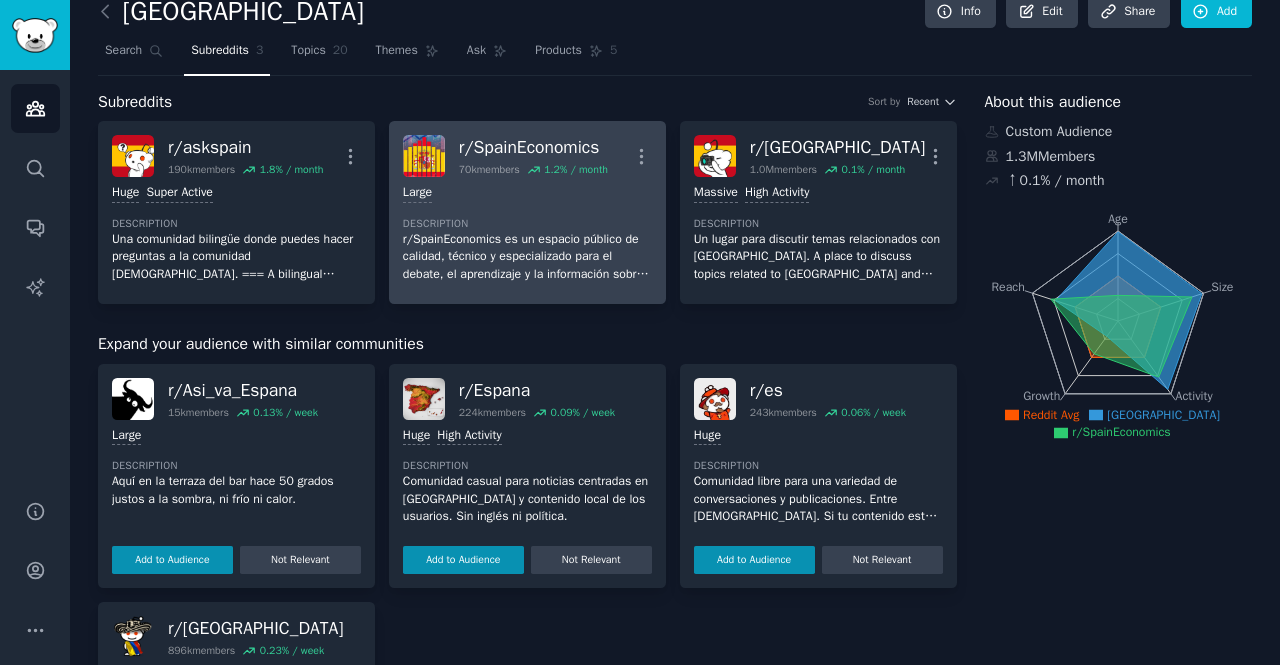 click on "r/SpainEconomics es un espacio público de calidad, técnico y especializado para el debate, el aprendizaje y la información sobre economía española." at bounding box center [527, 257] 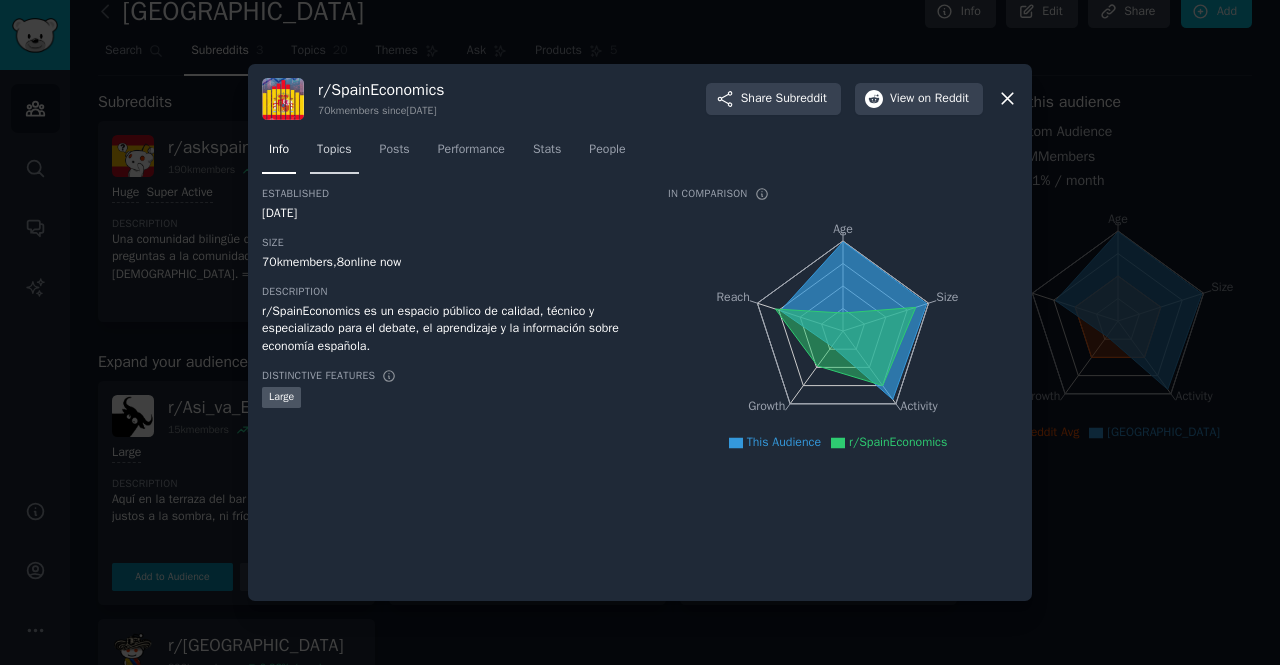 click on "Topics" at bounding box center (334, 150) 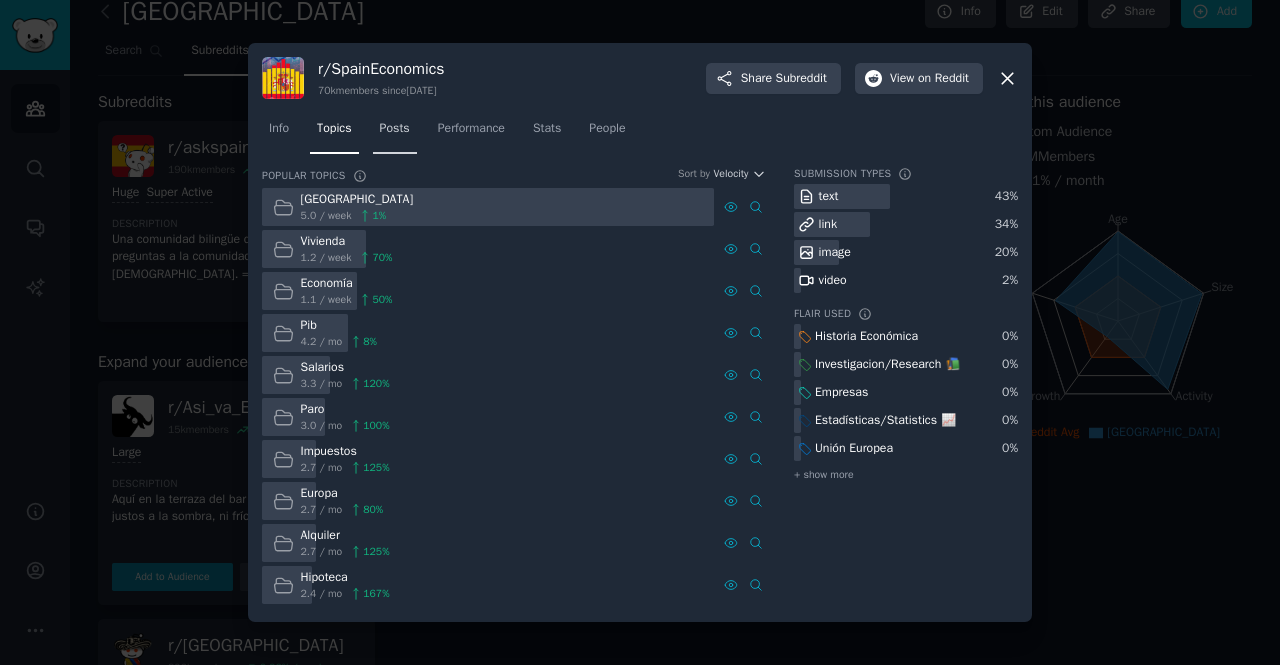 click on "Posts" at bounding box center [395, 129] 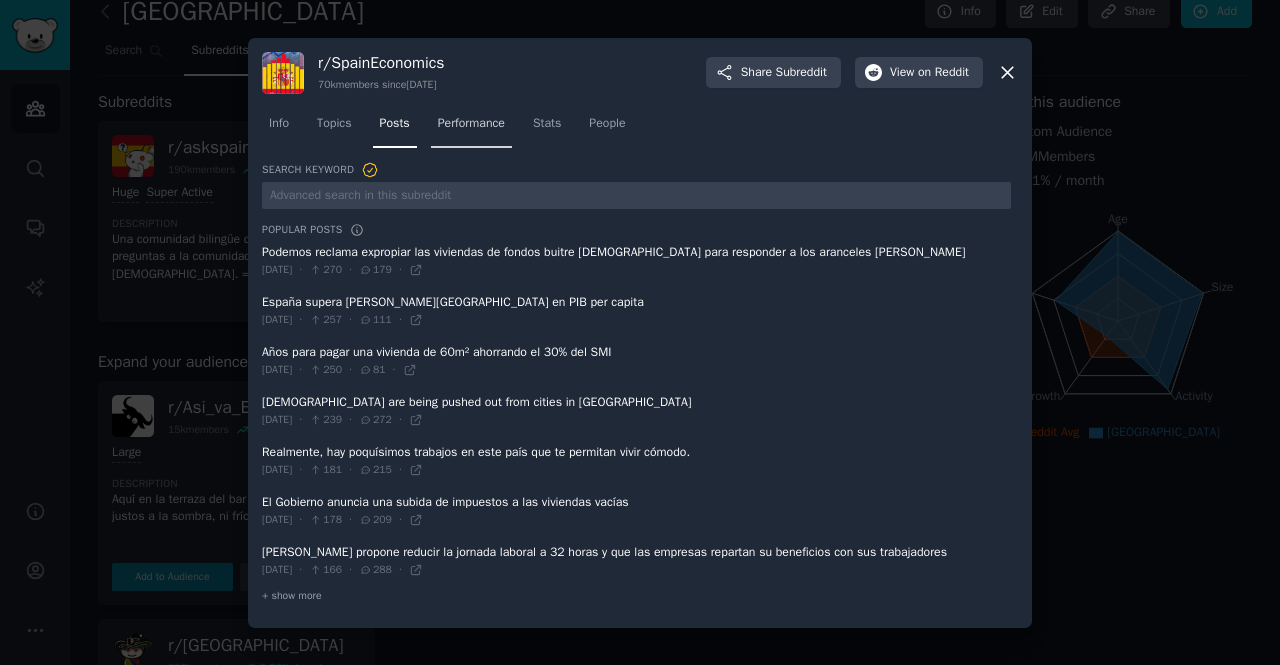 click on "Info Topics Posts Performance Stats People" 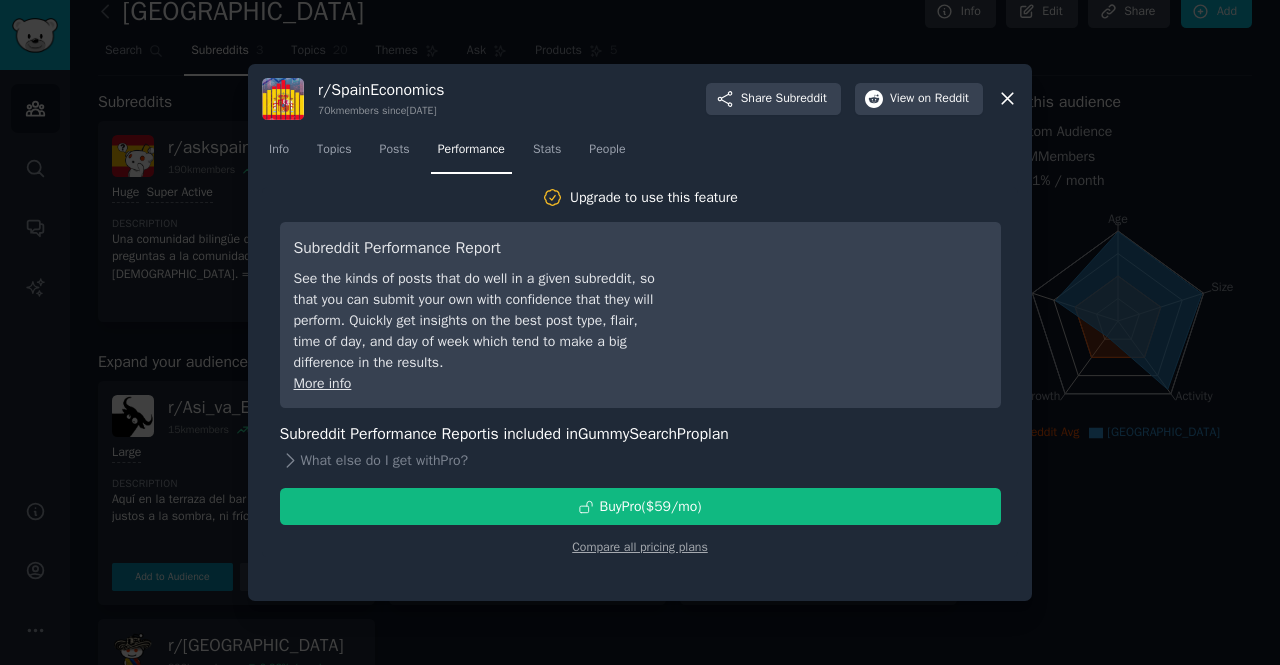 click 